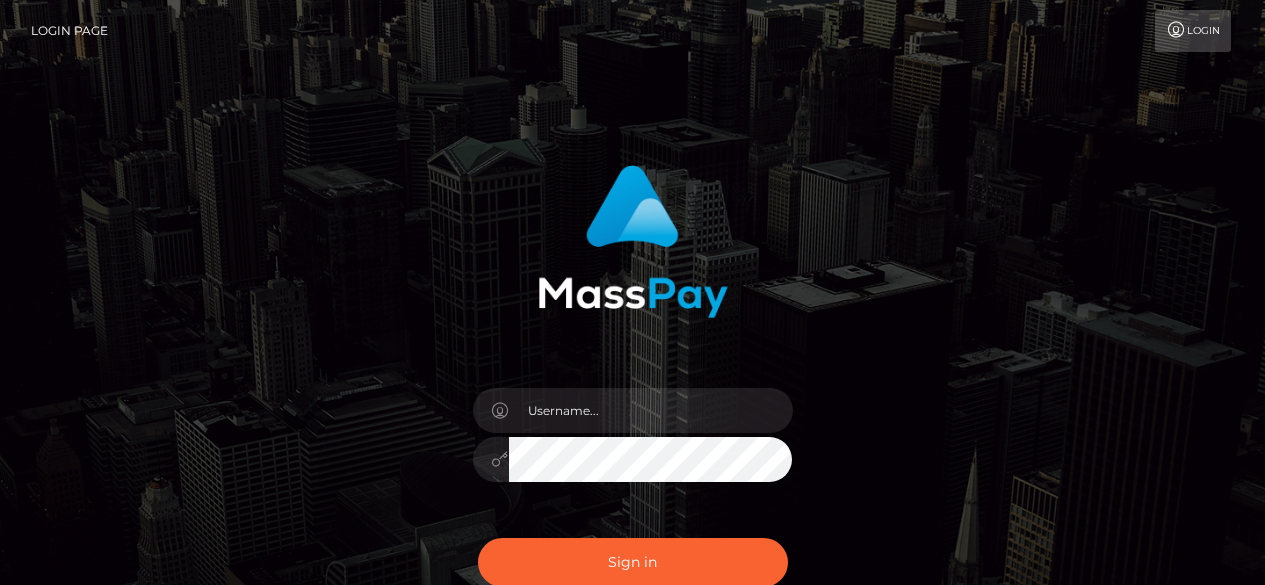 scroll, scrollTop: 0, scrollLeft: 0, axis: both 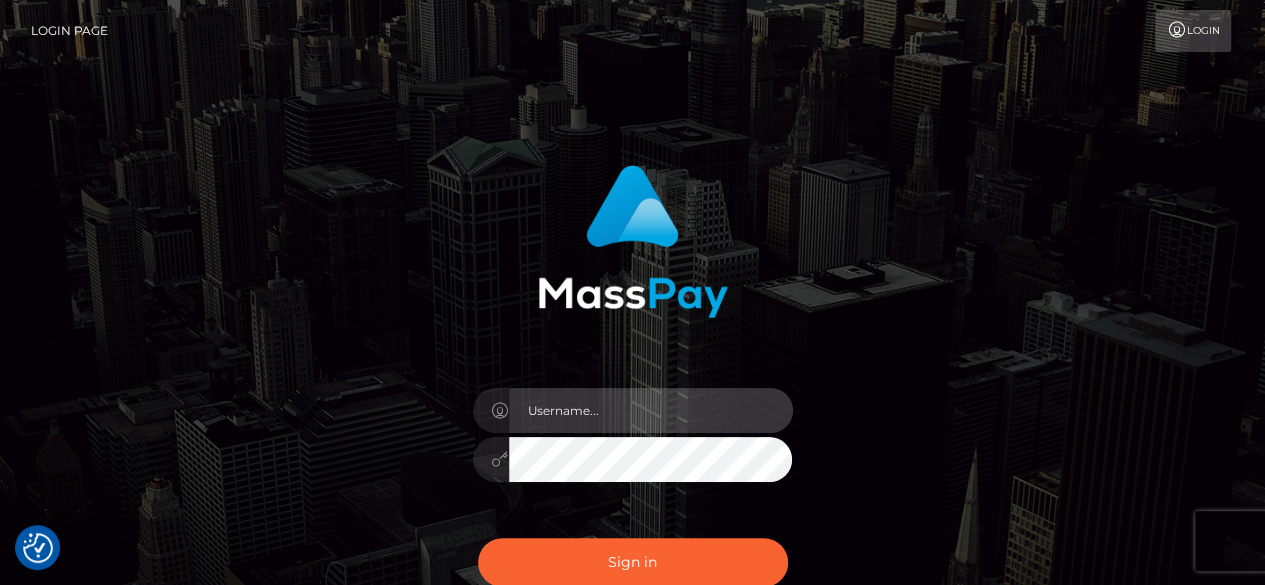 click at bounding box center [651, 410] 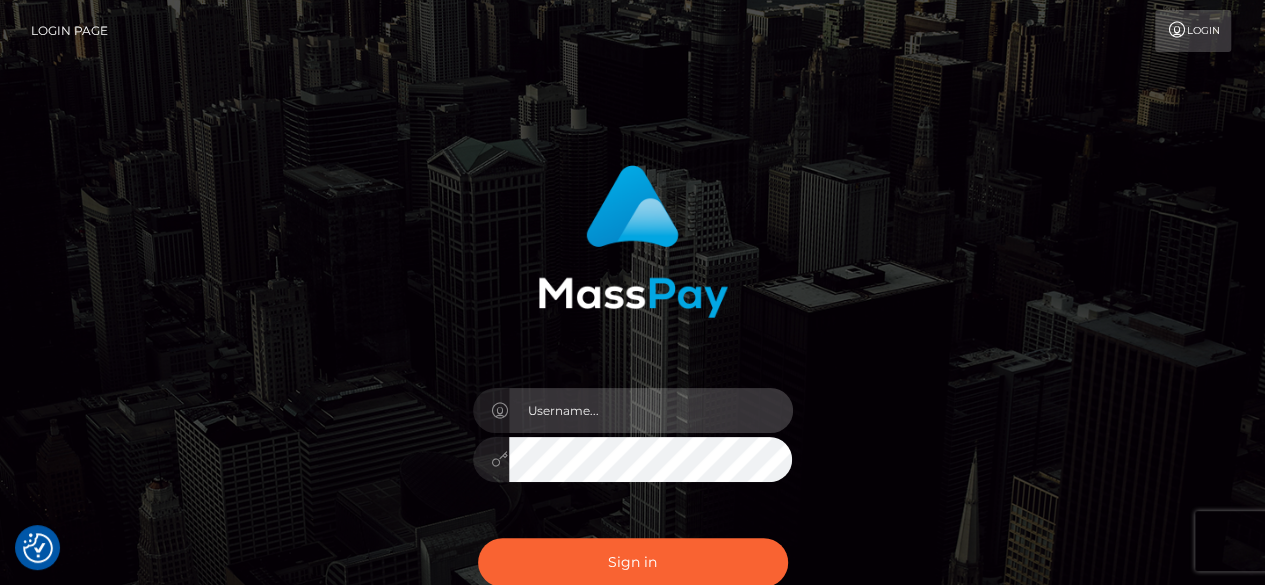 type on "v.hernandez" 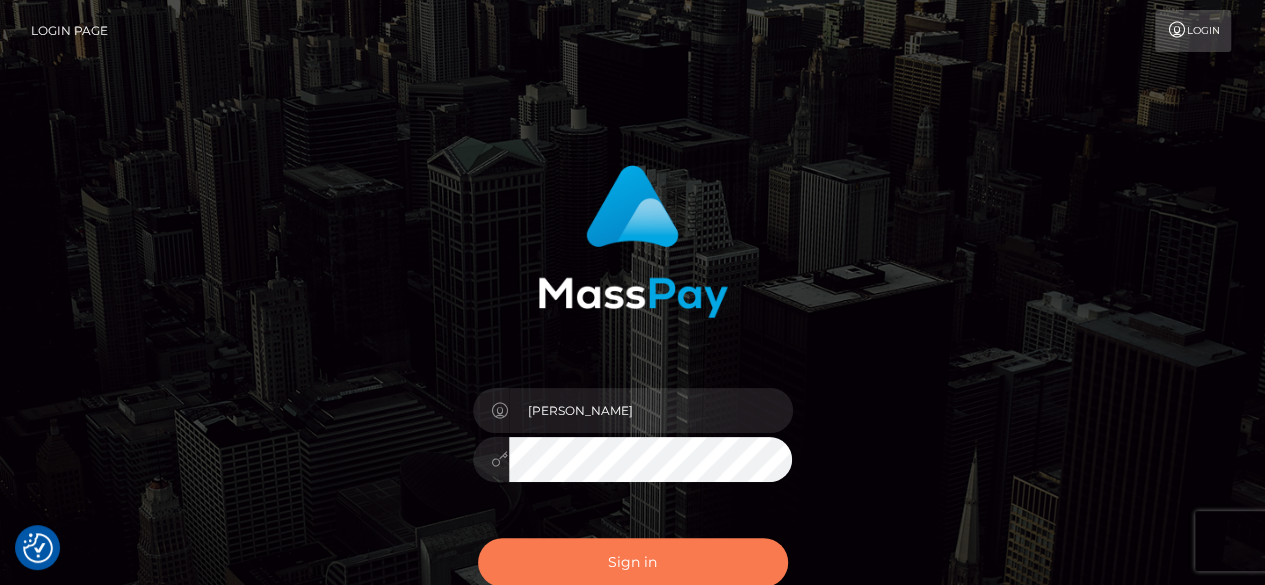 click on "Sign in" at bounding box center [633, 562] 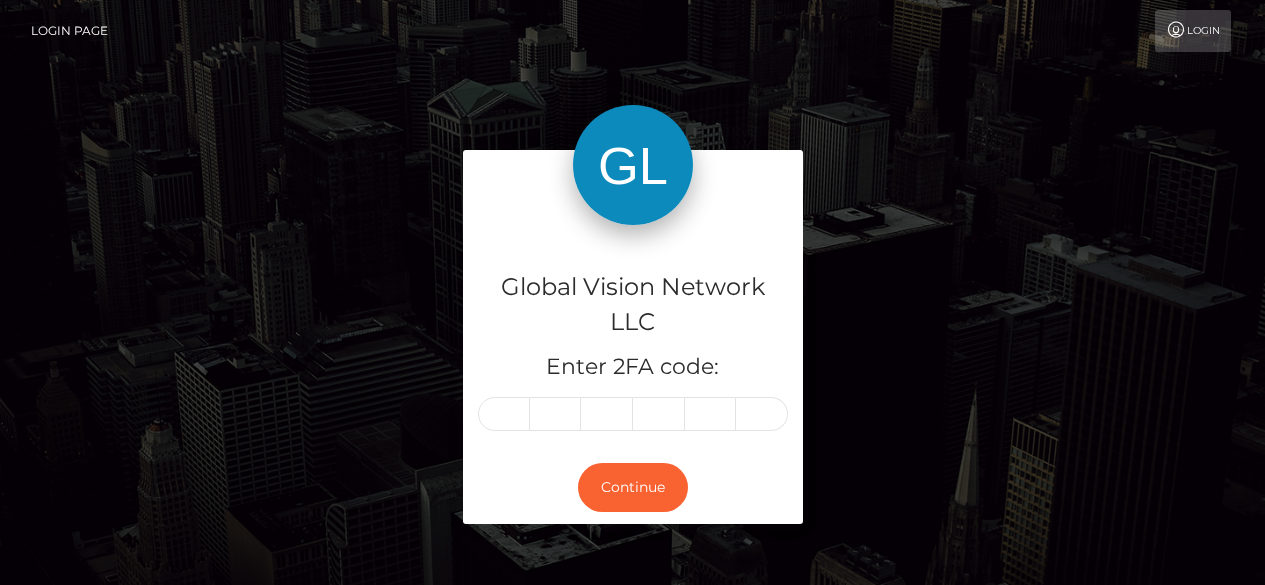 scroll, scrollTop: 0, scrollLeft: 0, axis: both 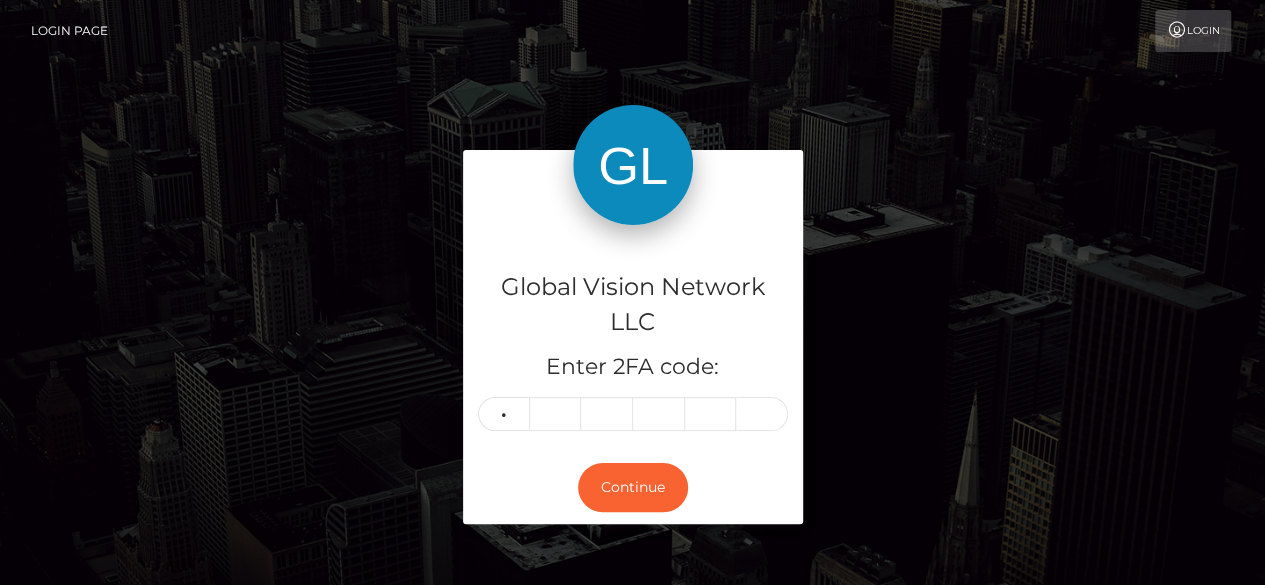 type on "6" 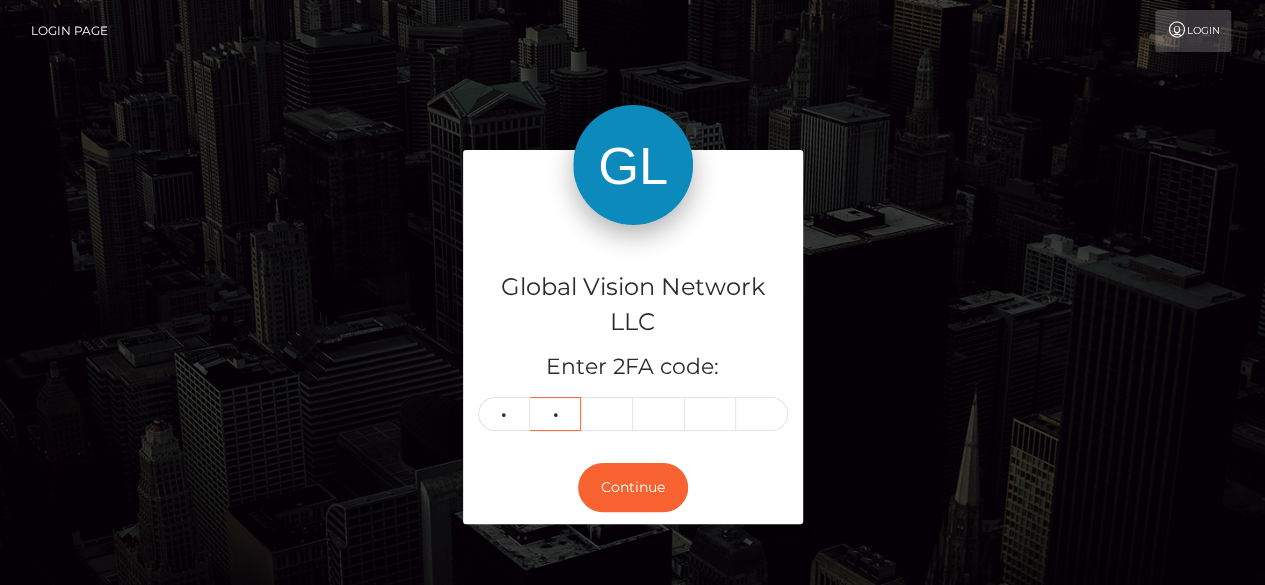 type on "1" 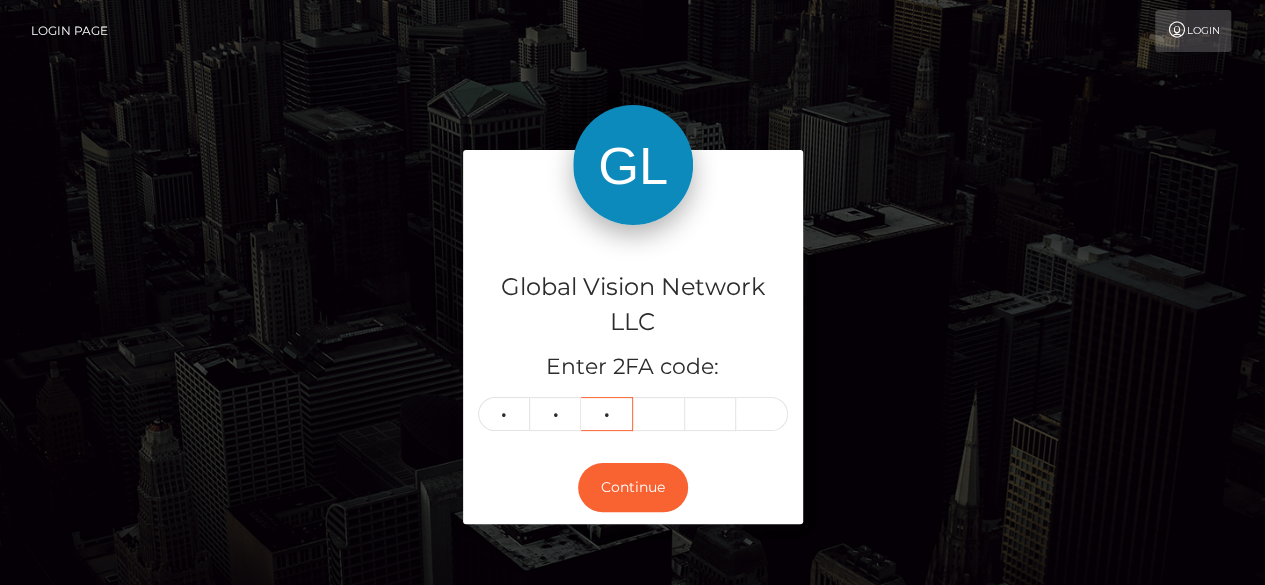 type on "6" 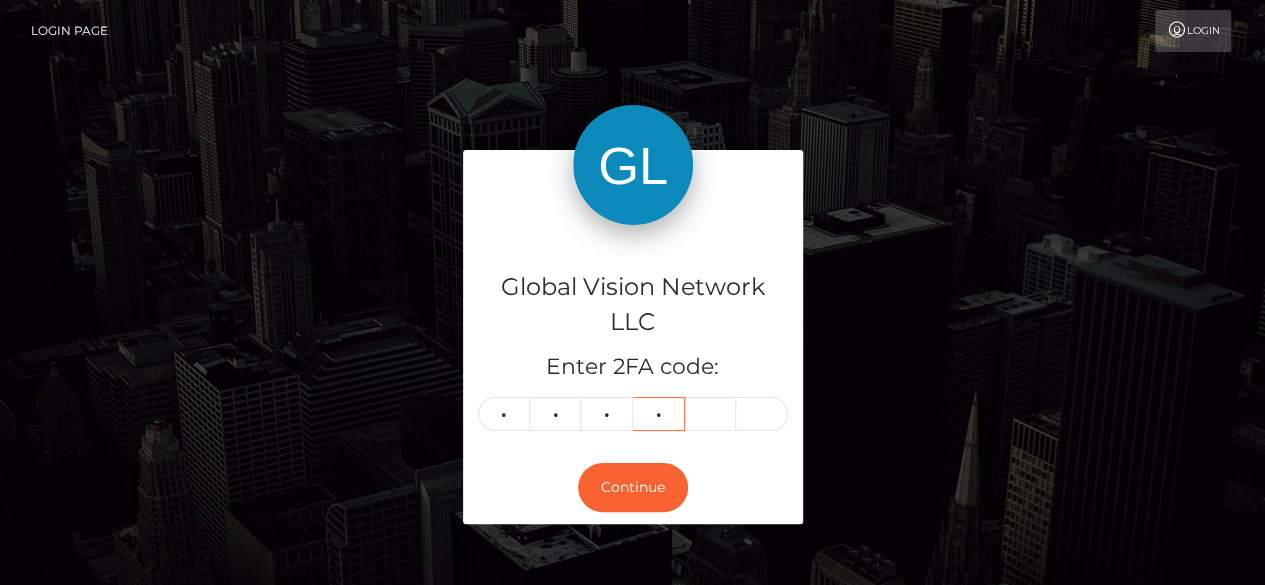type on "6" 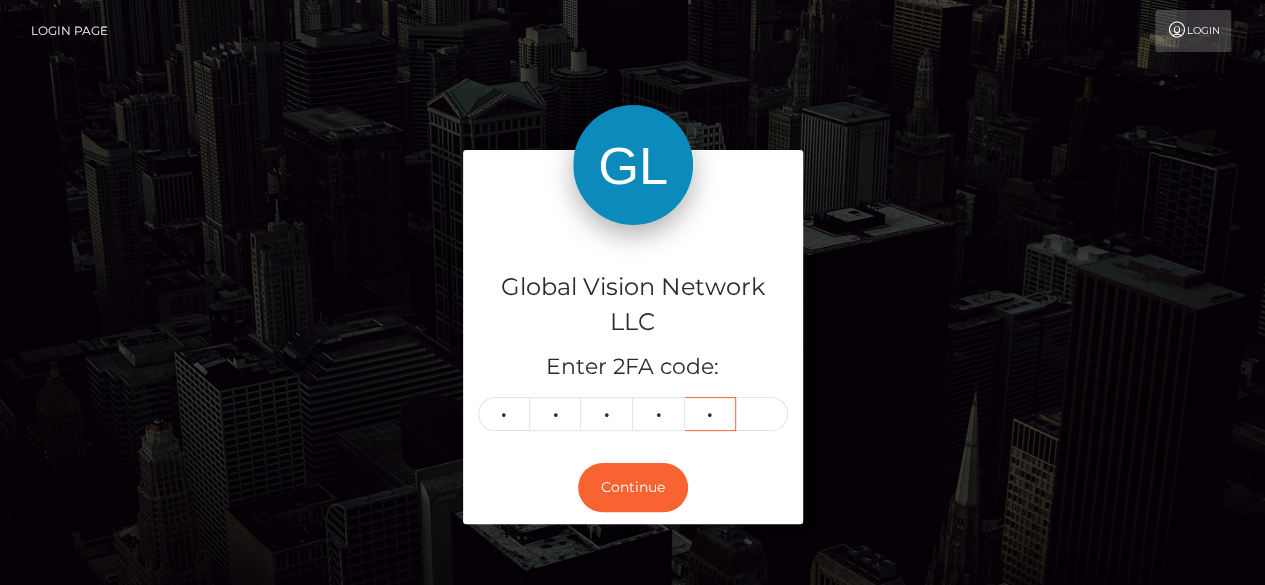 type on "7" 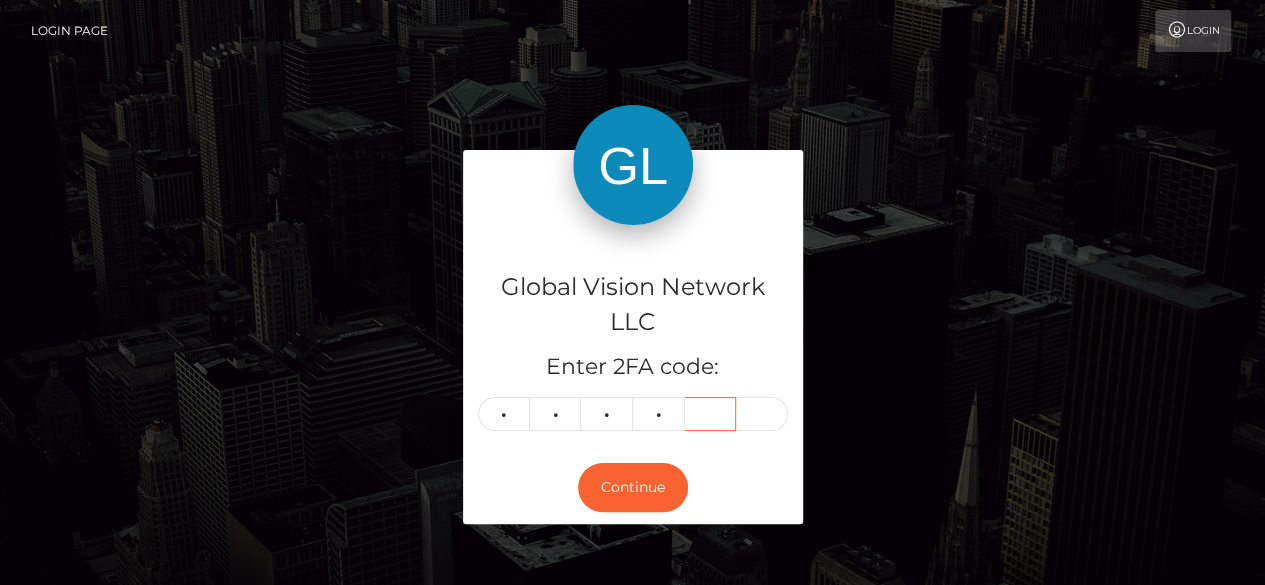type 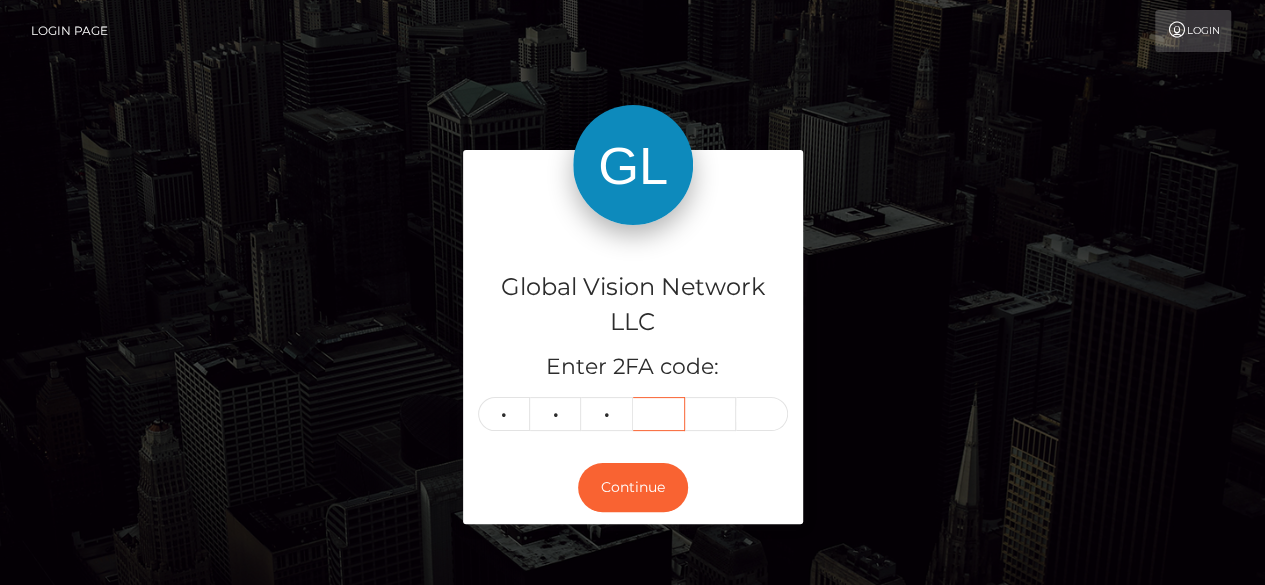 type 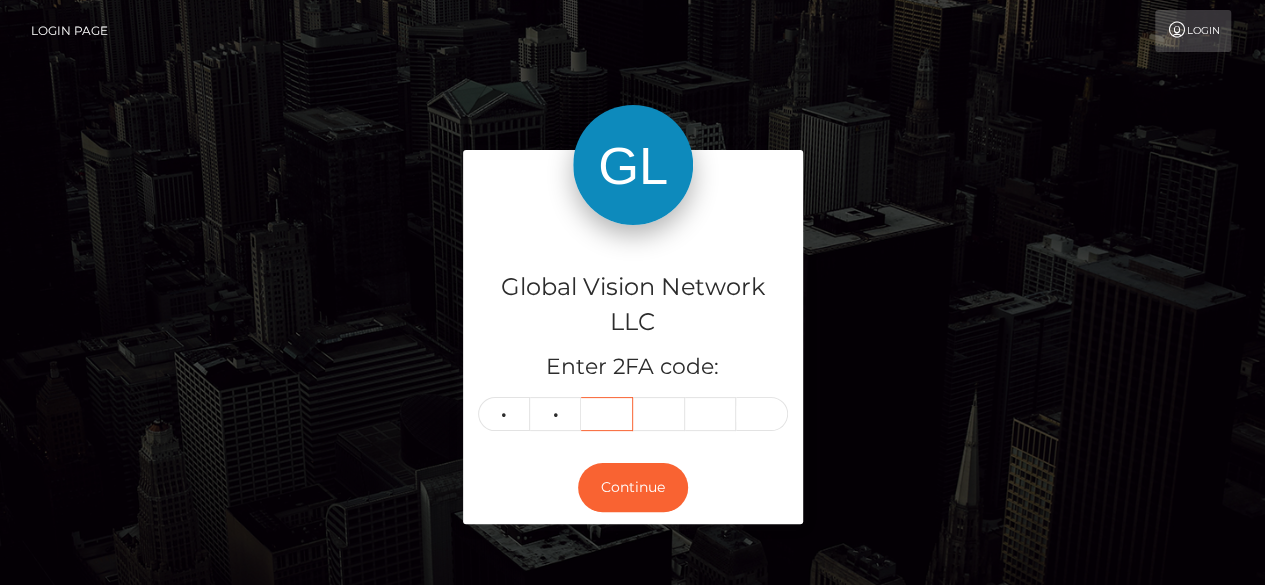 type 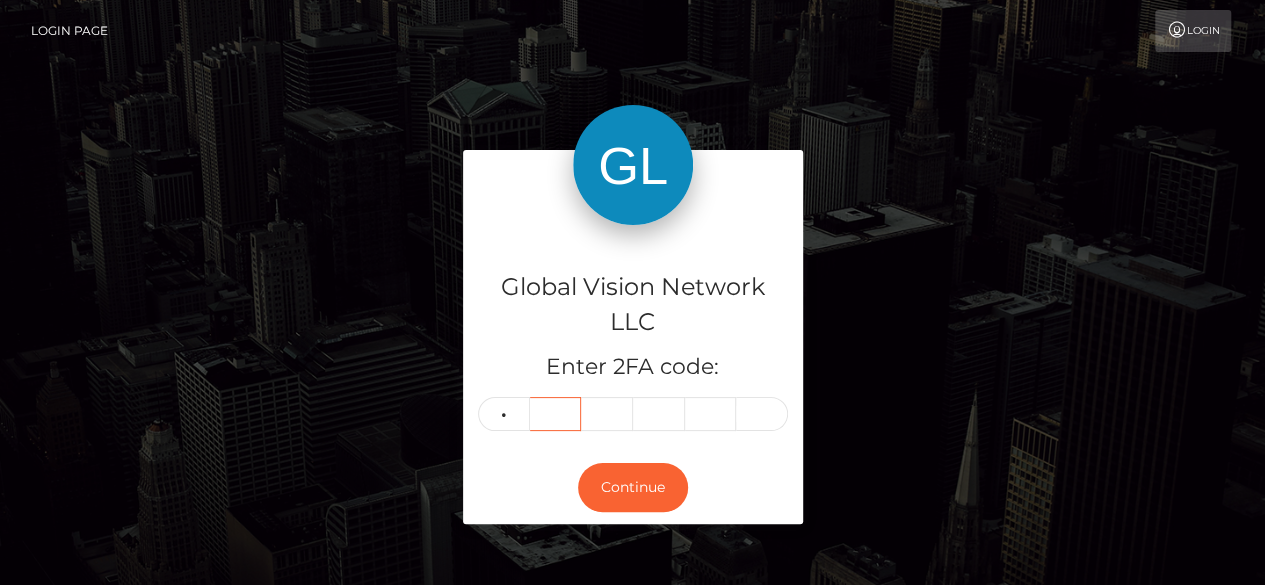 type 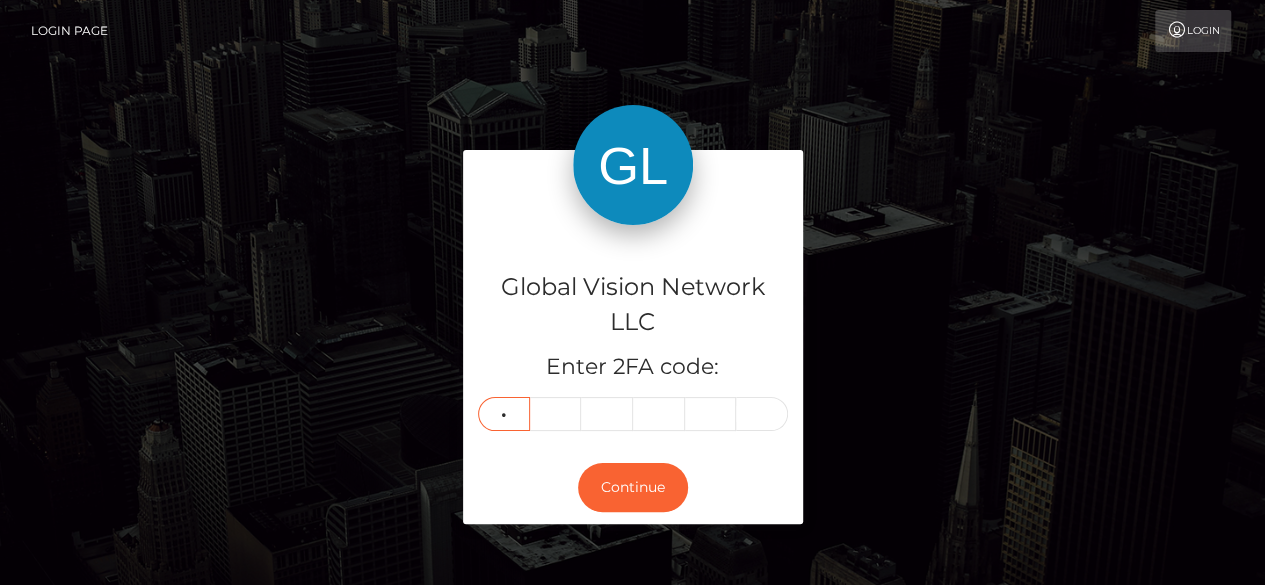type on "8" 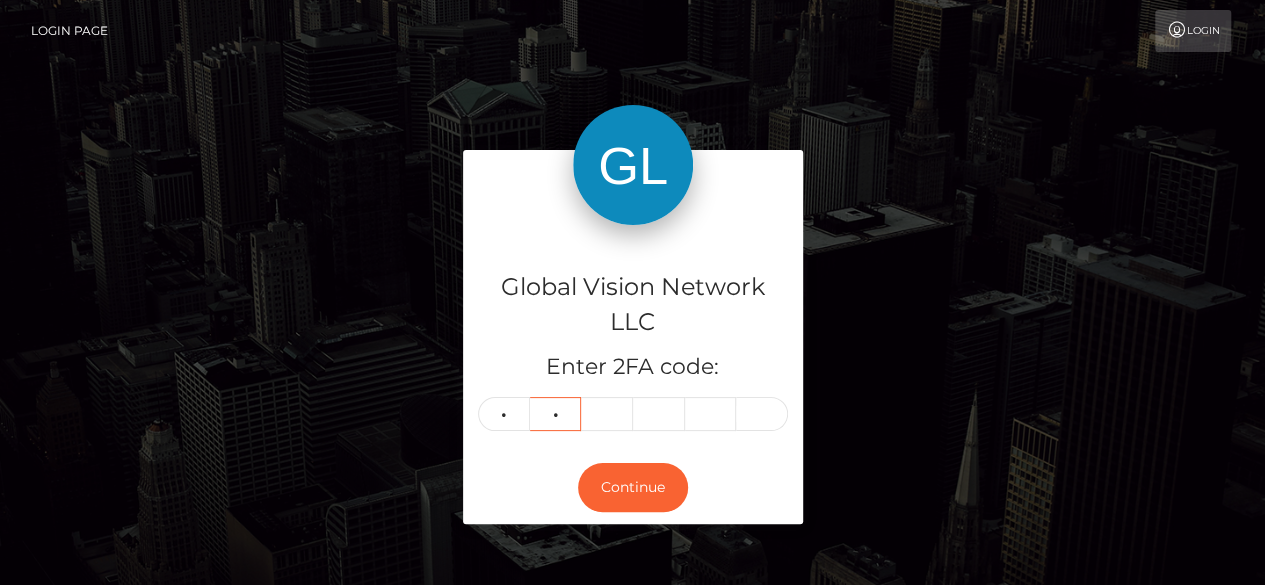 type on "4" 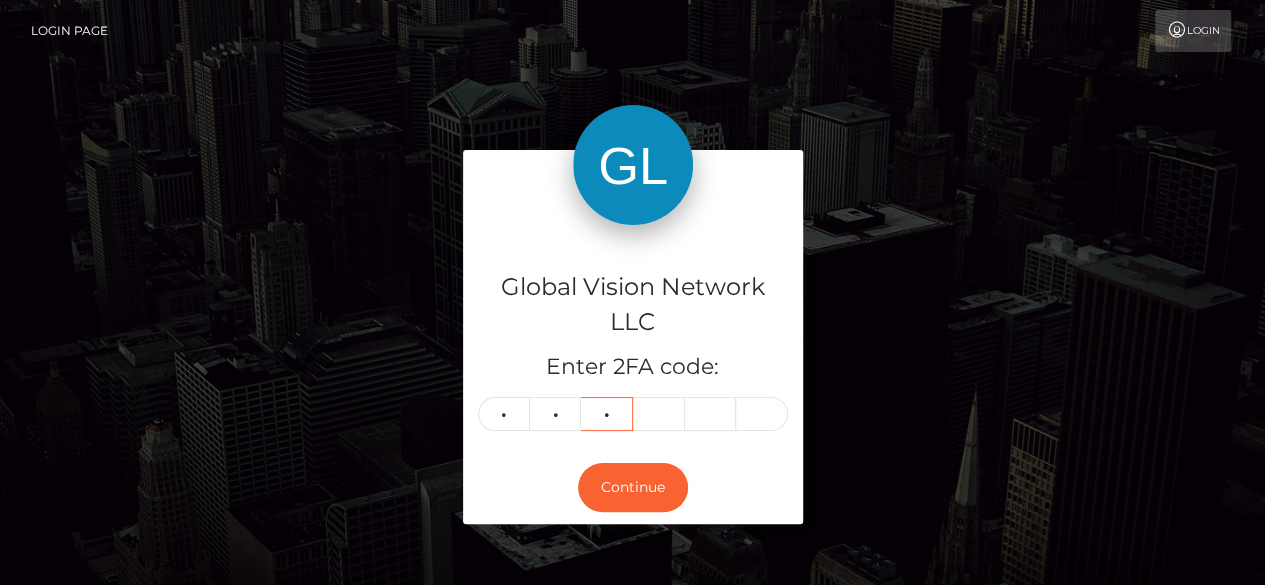 type on "8" 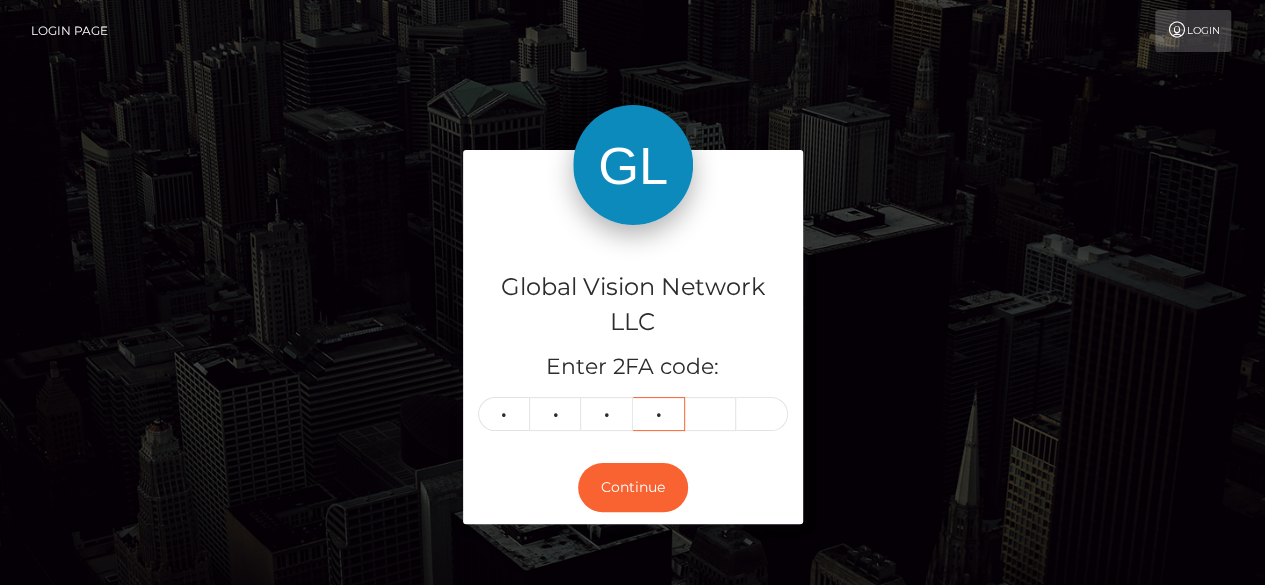 type on "8" 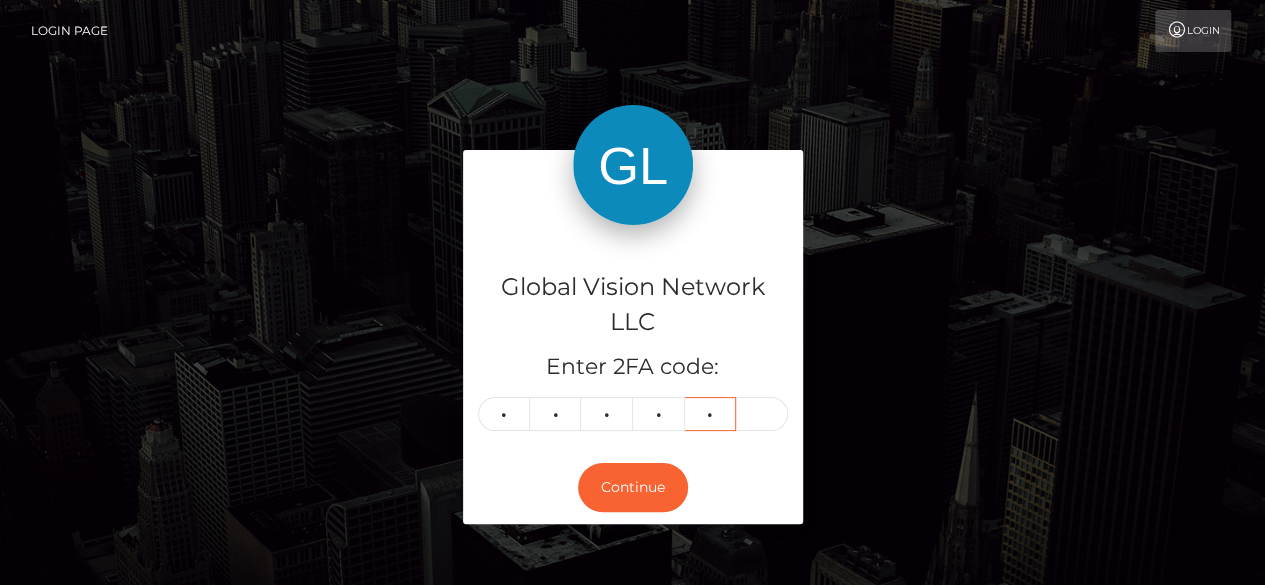 type on "3" 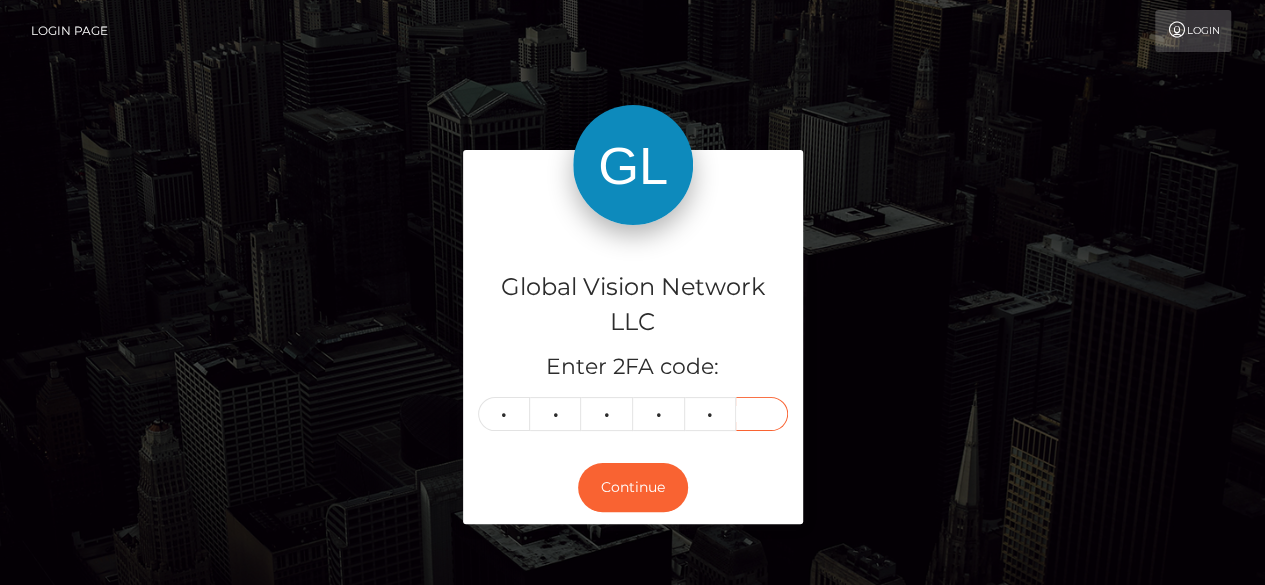 type on "0" 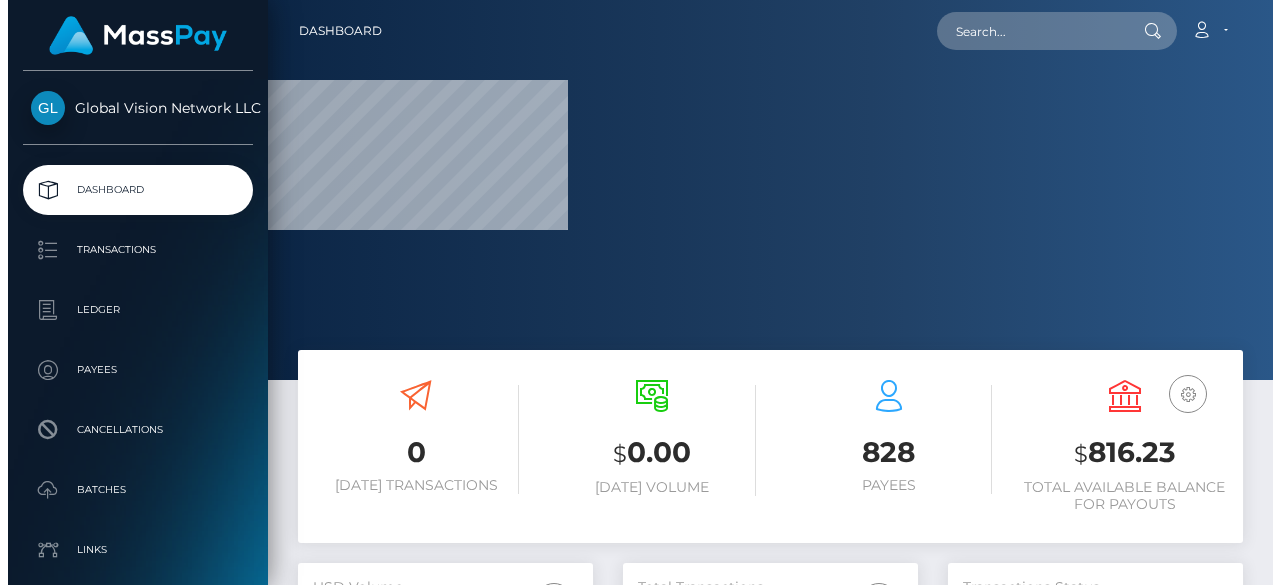 scroll, scrollTop: 0, scrollLeft: 0, axis: both 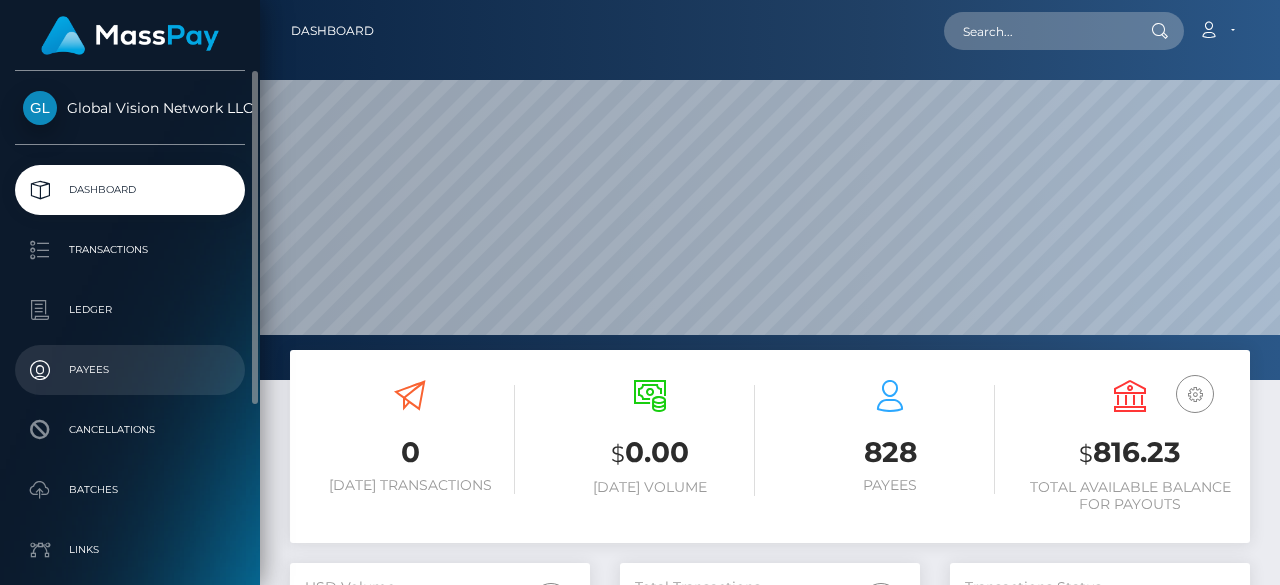 click on "Payees" at bounding box center (130, 370) 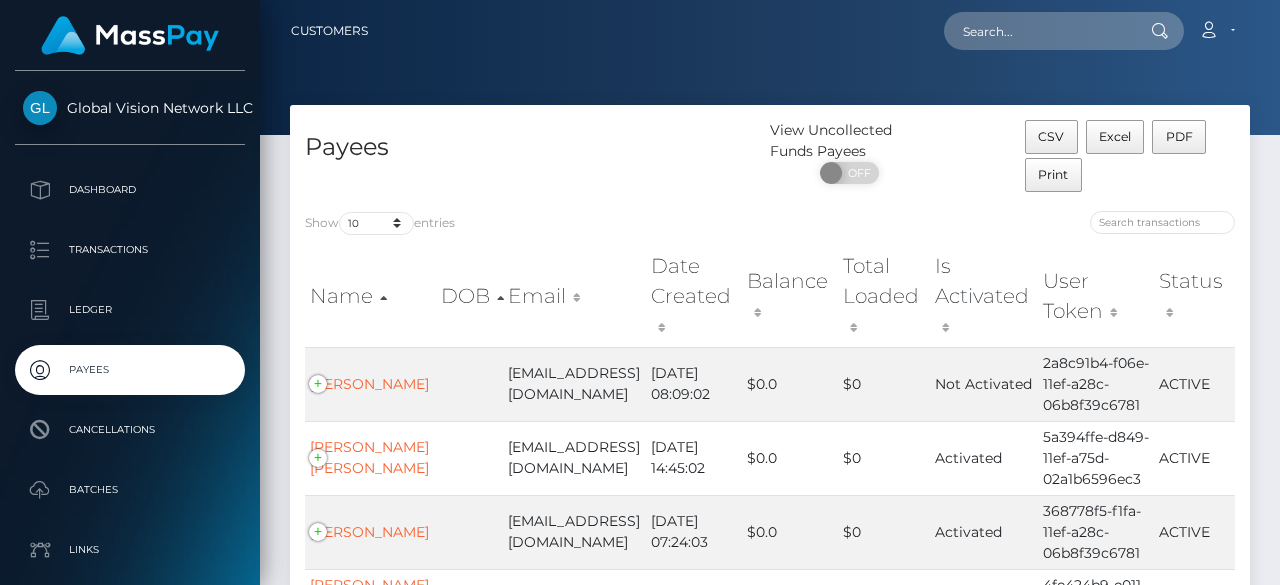 scroll, scrollTop: 0, scrollLeft: 0, axis: both 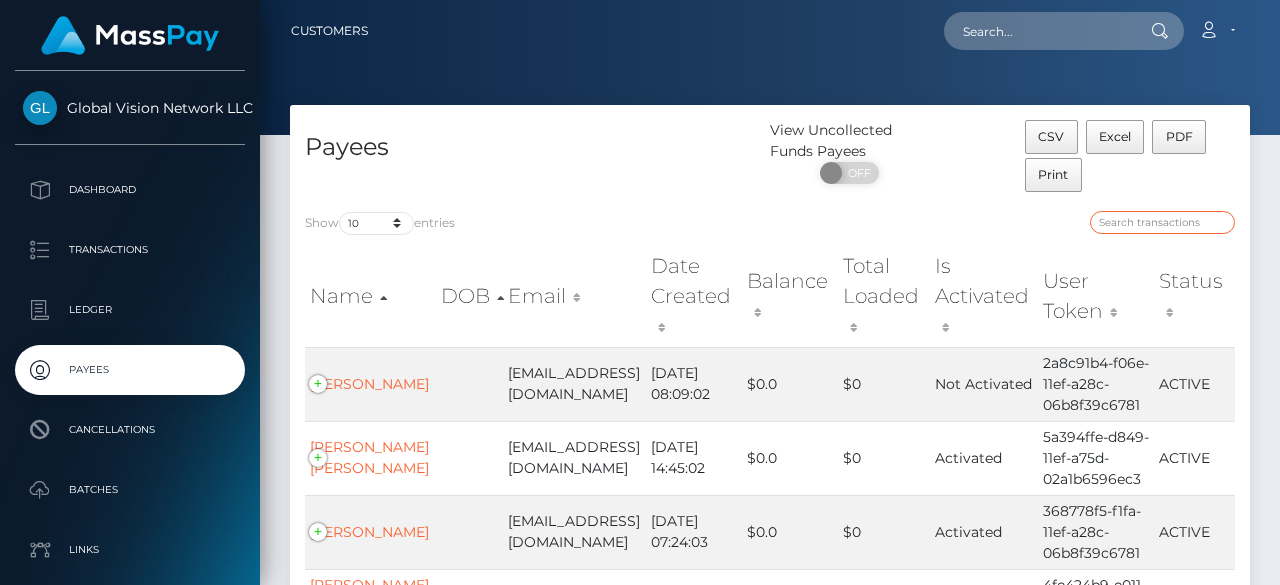 click at bounding box center [1162, 222] 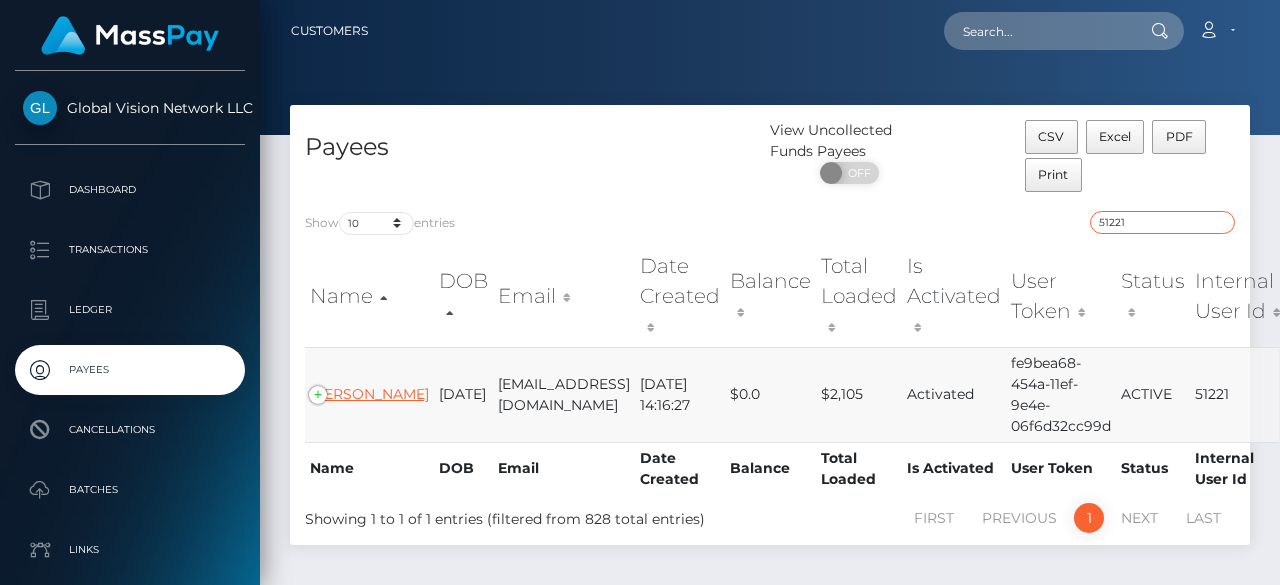 type on "51221" 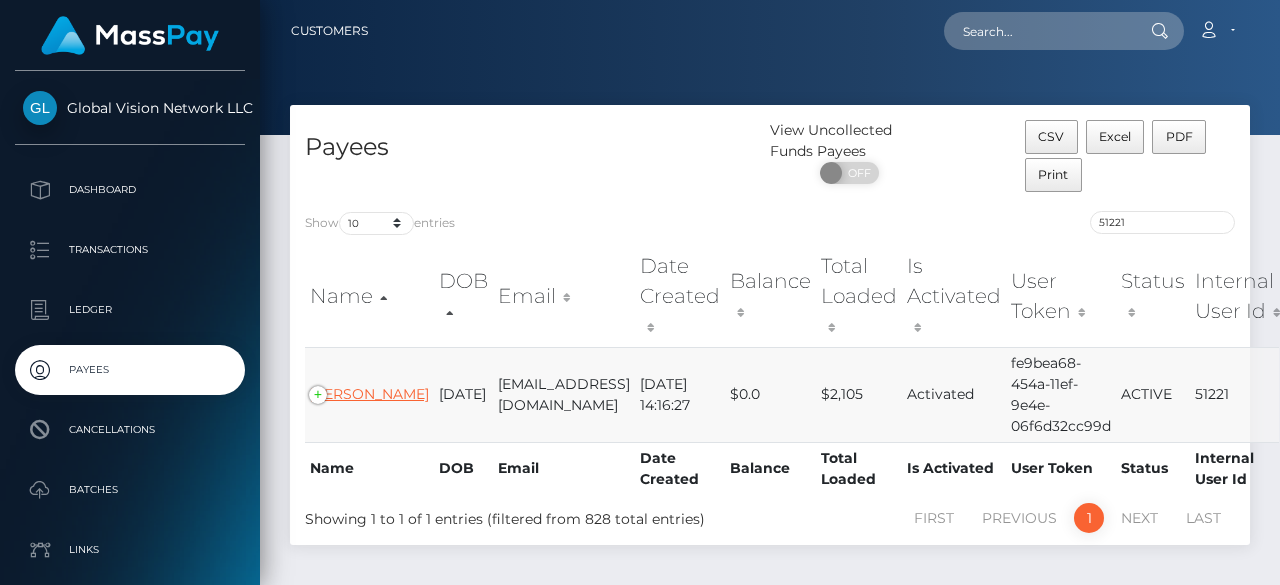 click on "[PERSON_NAME]" at bounding box center [369, 394] 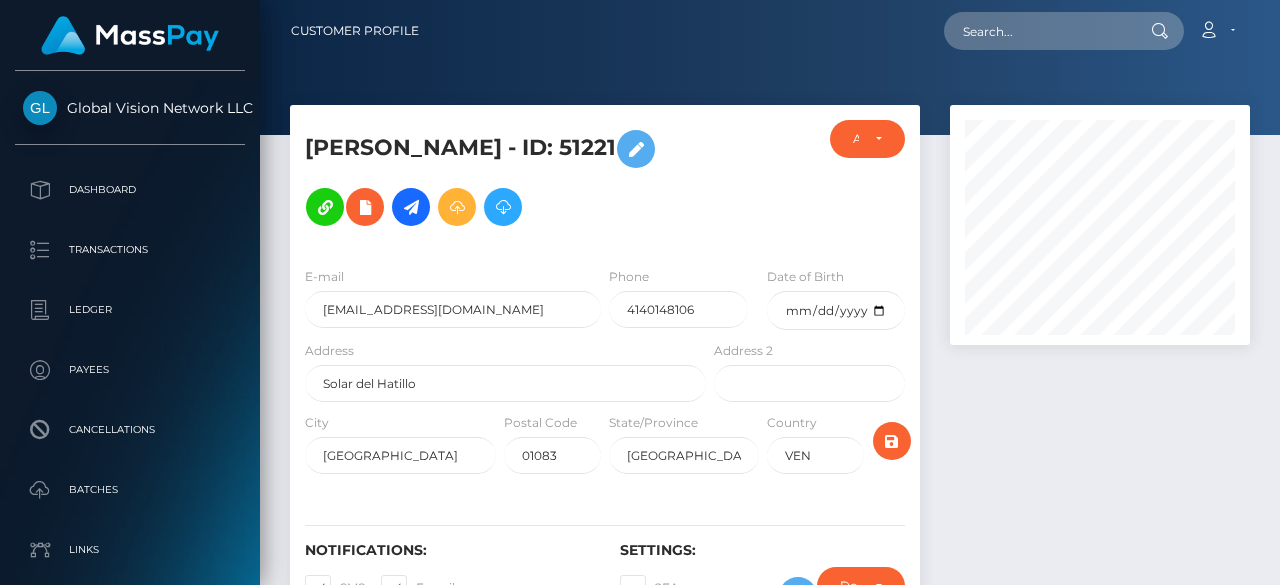 scroll, scrollTop: 0, scrollLeft: 0, axis: both 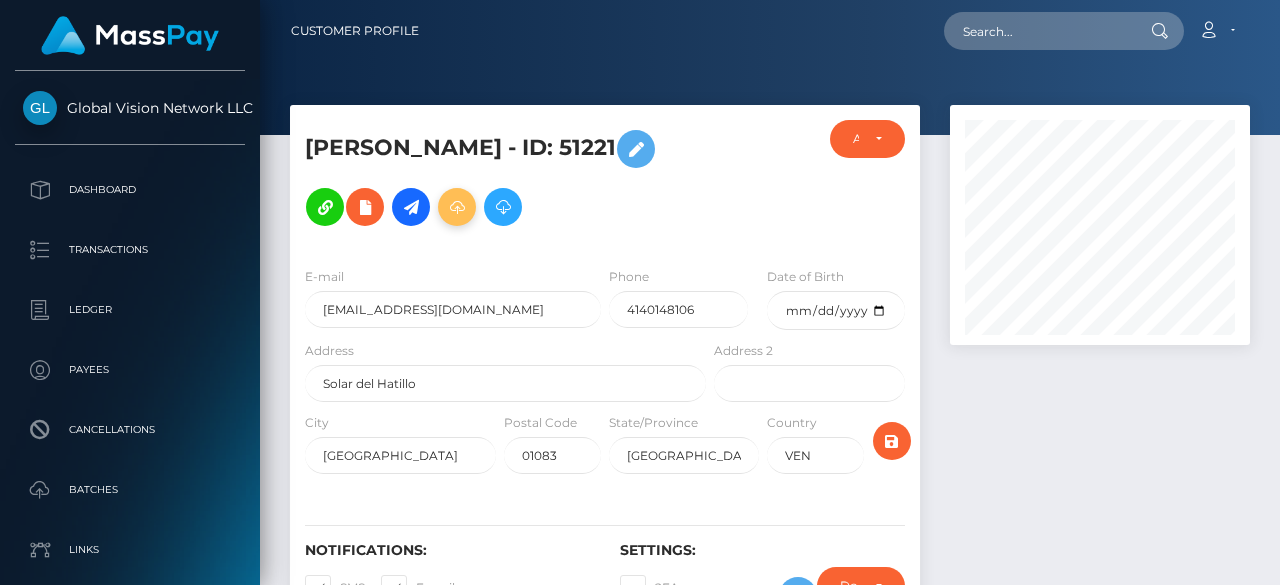 click at bounding box center [457, 207] 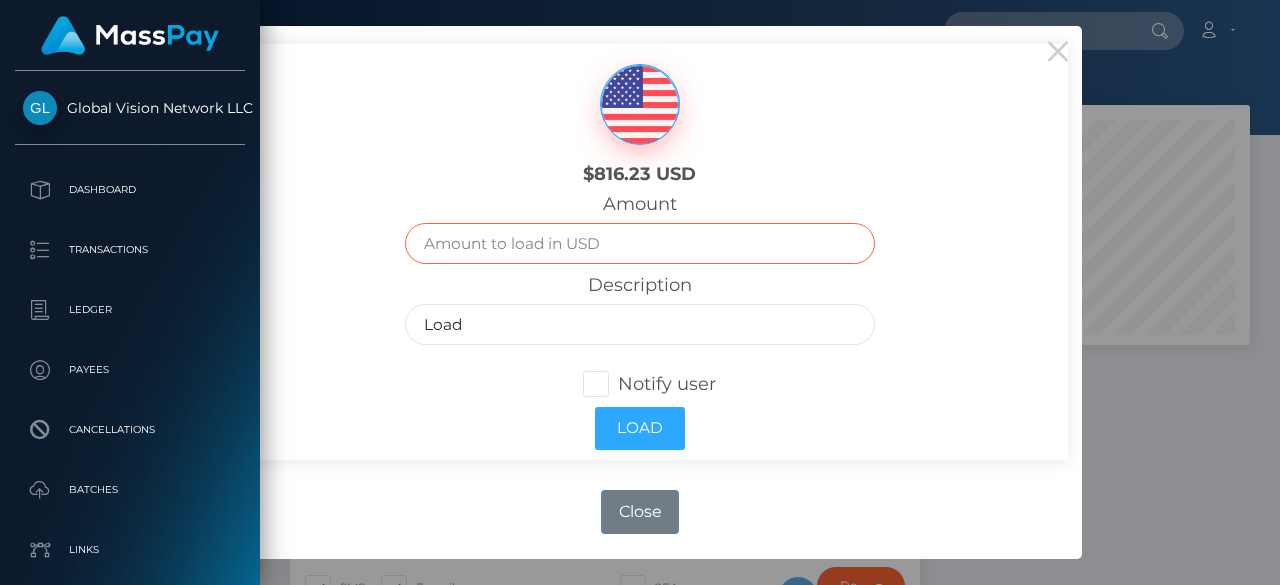 click at bounding box center [639, 243] 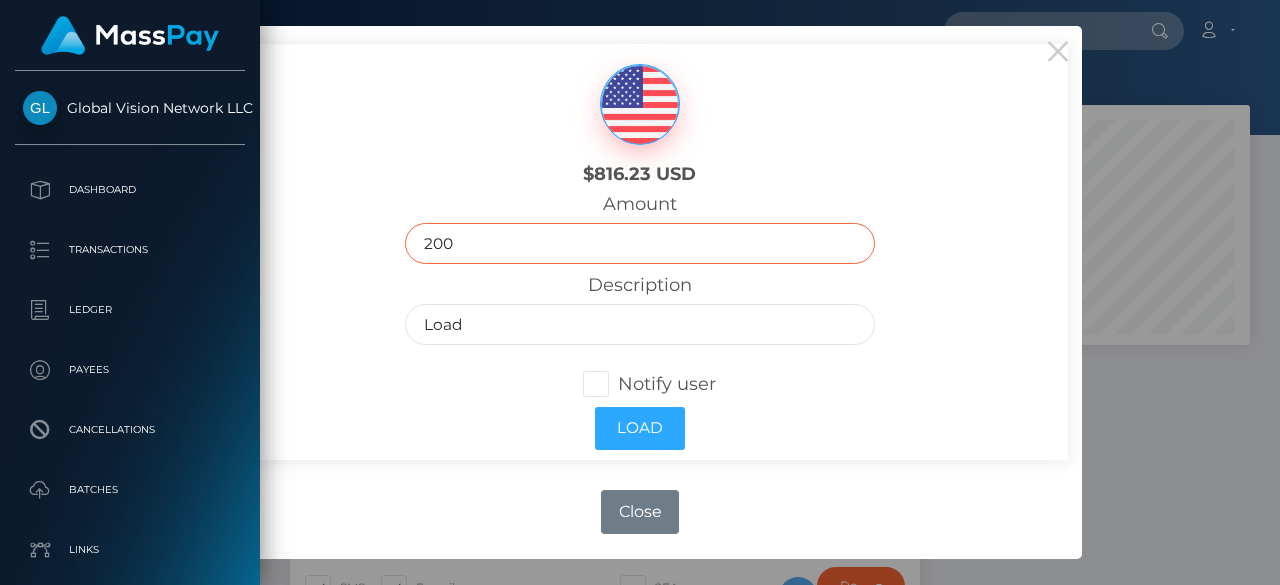 type on "200" 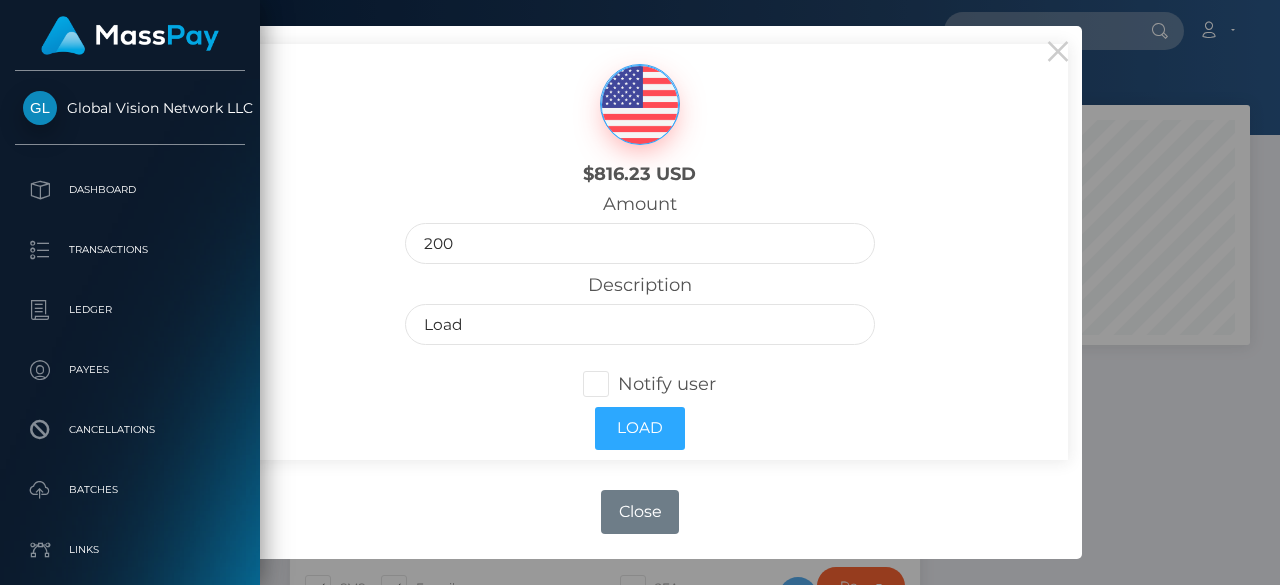 click at bounding box center [618, 384] 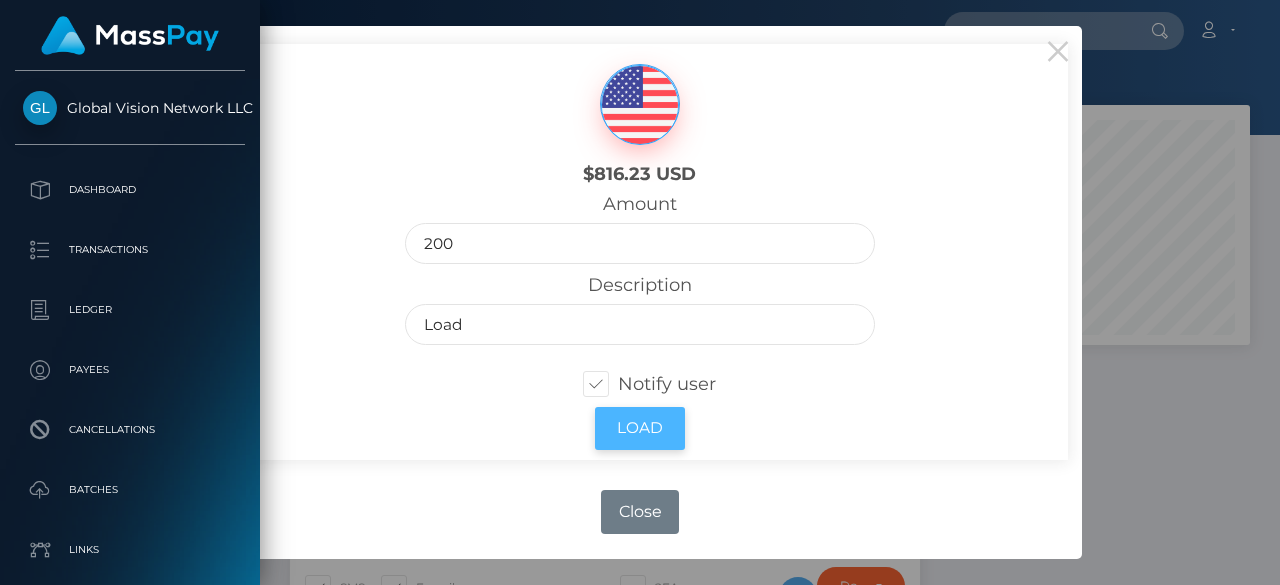 click on "Load" at bounding box center (640, 428) 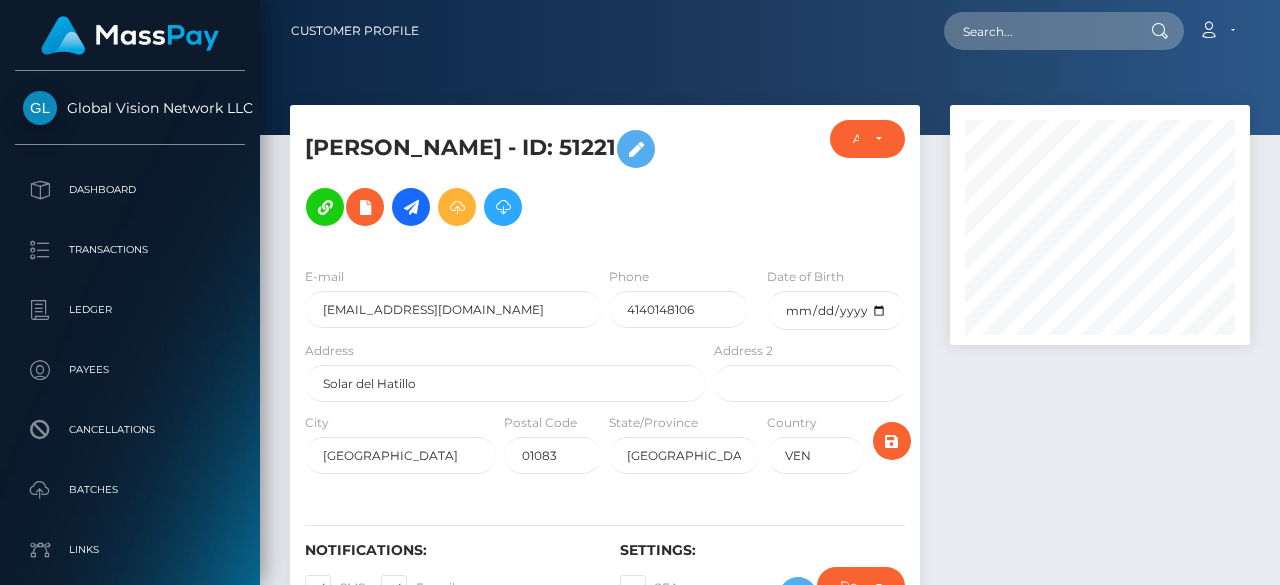 scroll, scrollTop: 0, scrollLeft: 0, axis: both 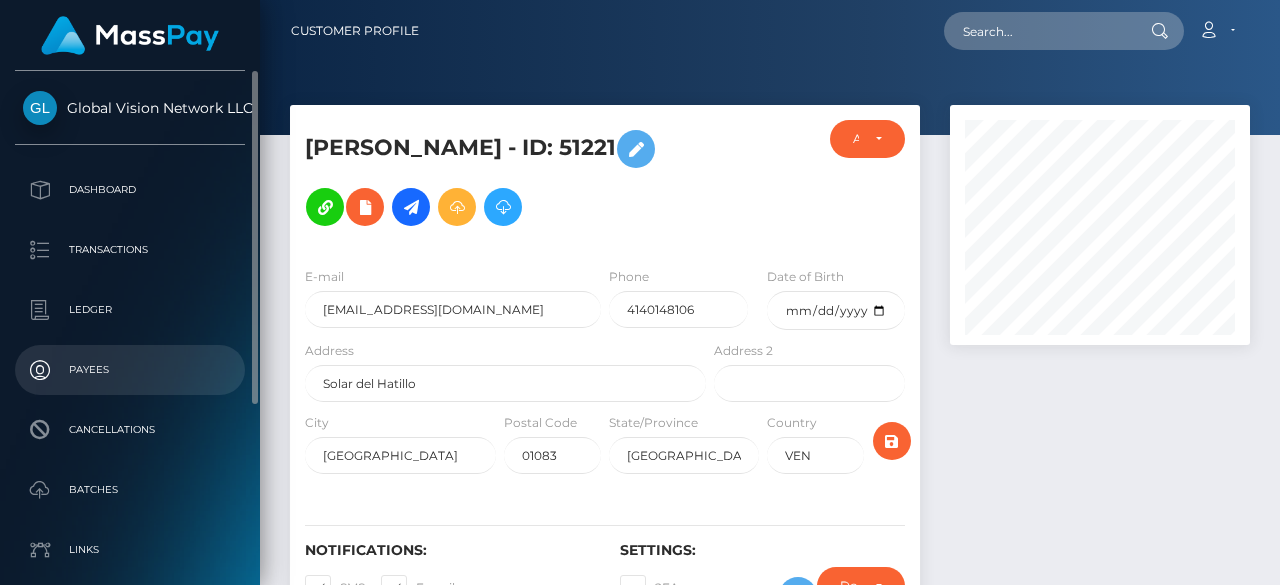 click on "Payees" at bounding box center [130, 370] 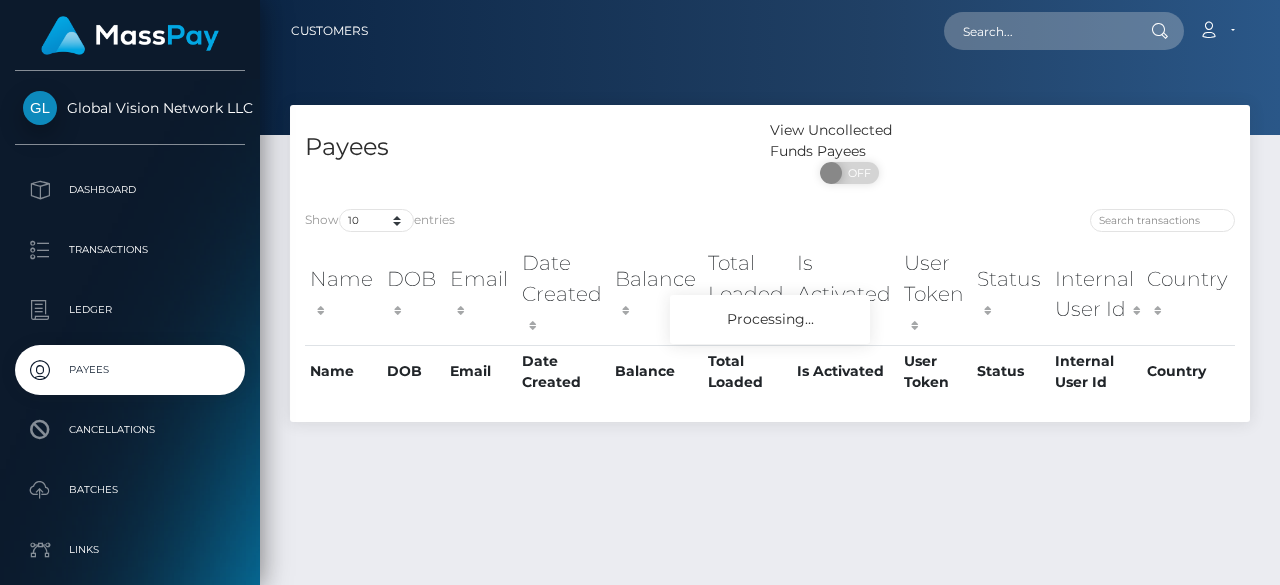 scroll, scrollTop: 0, scrollLeft: 0, axis: both 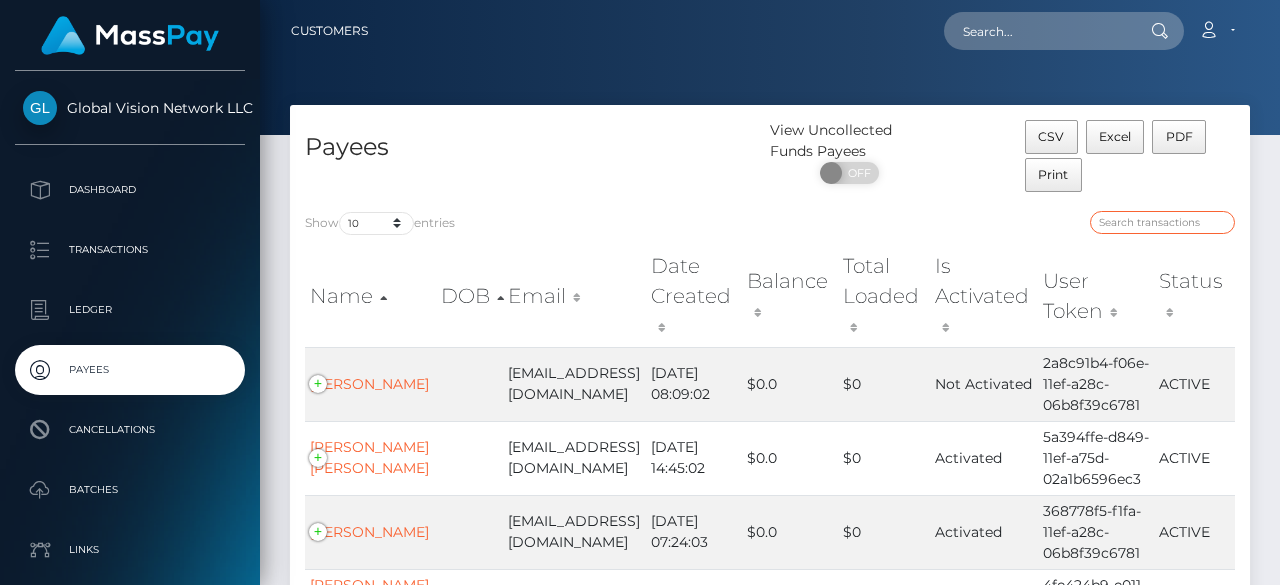 click at bounding box center [1162, 222] 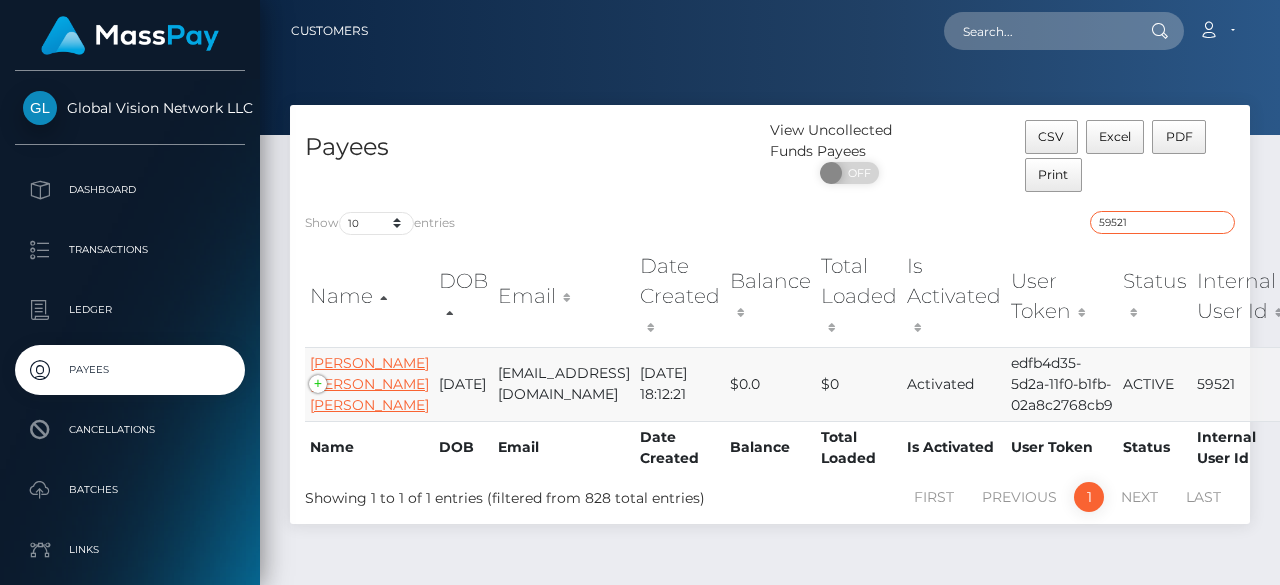 type on "59521" 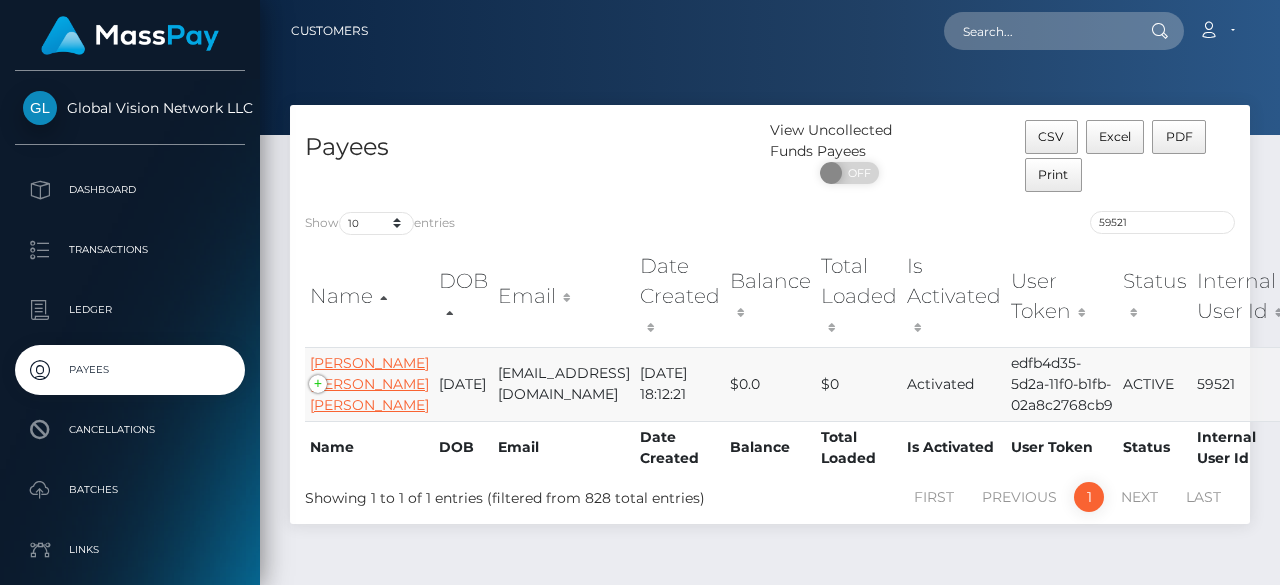 click on "Omero Jose Rojas Benitez" at bounding box center [369, 384] 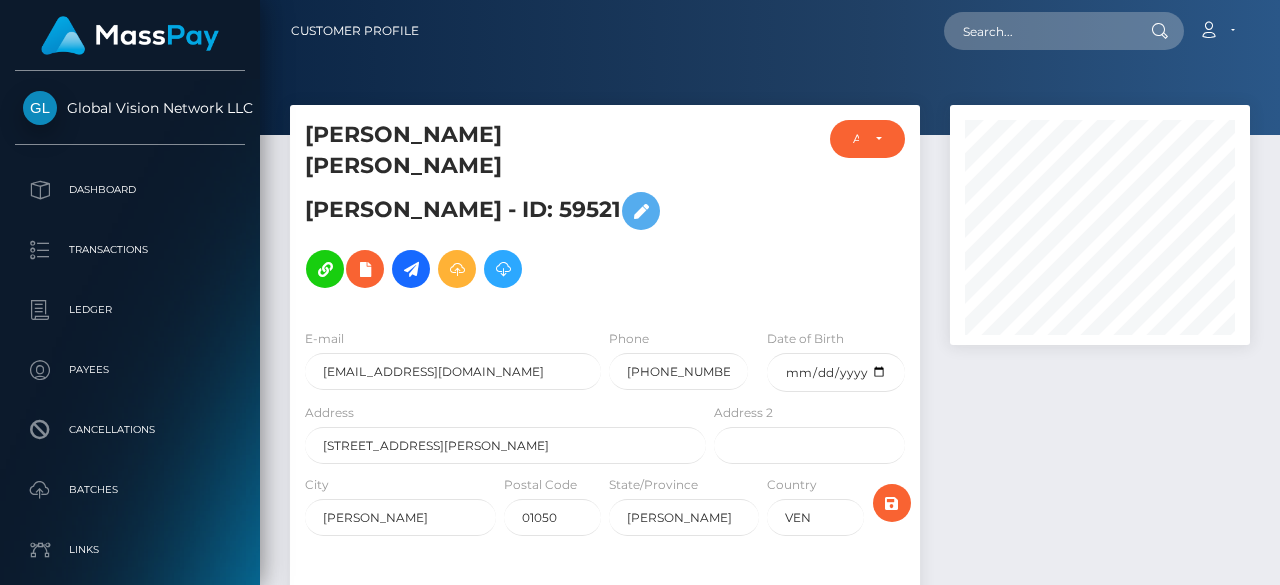 scroll, scrollTop: 0, scrollLeft: 0, axis: both 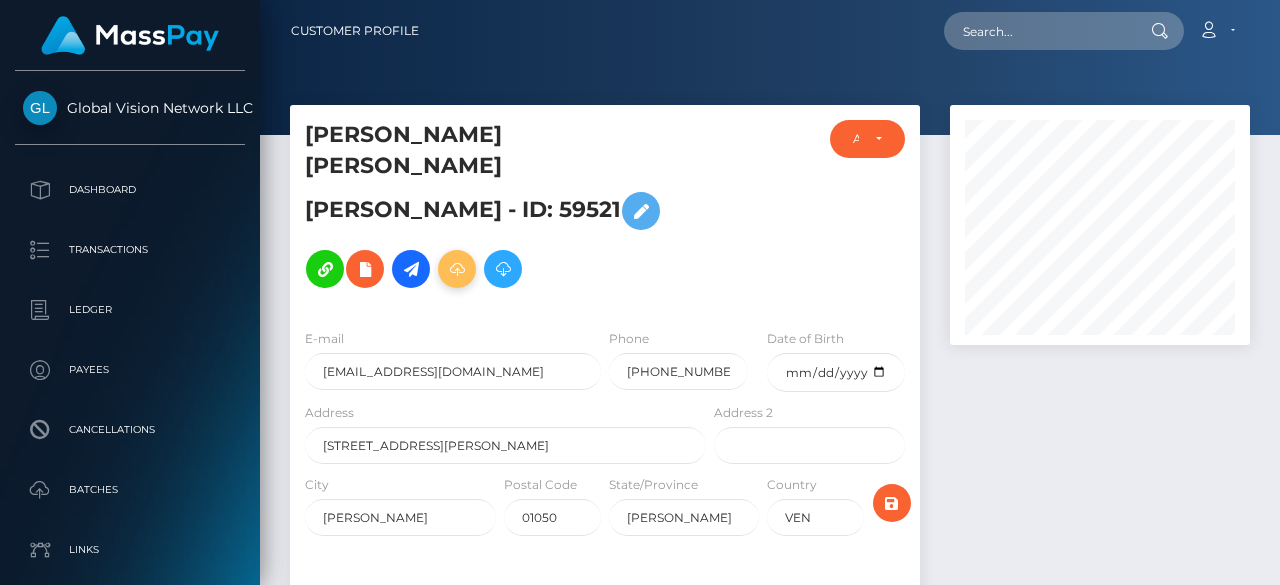click at bounding box center (457, 269) 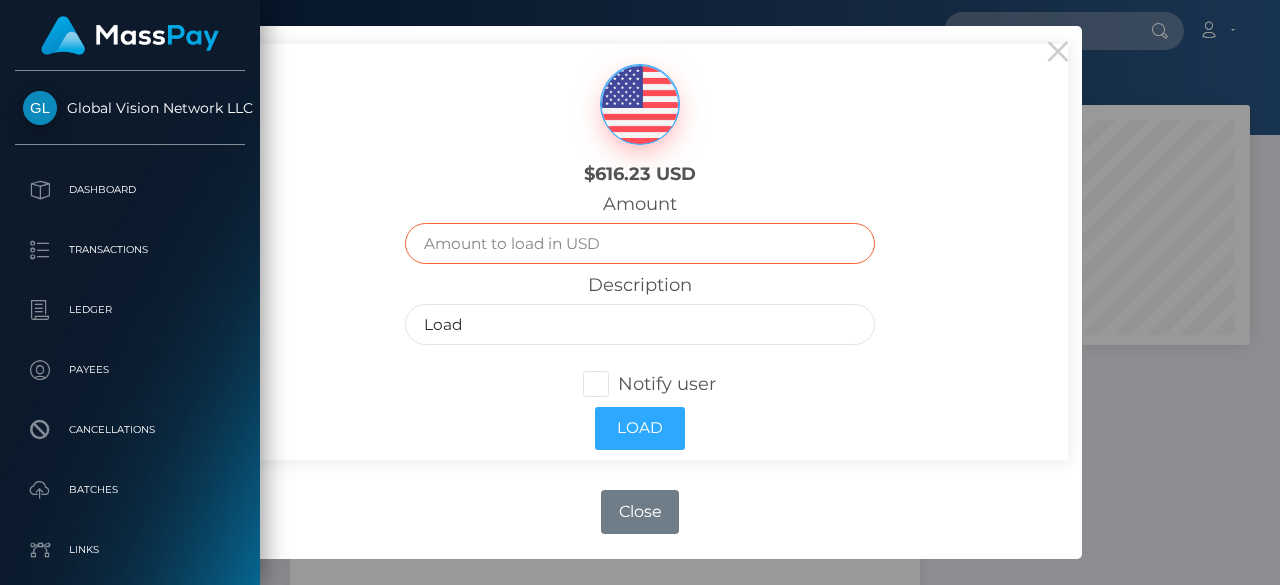 click at bounding box center (639, 243) 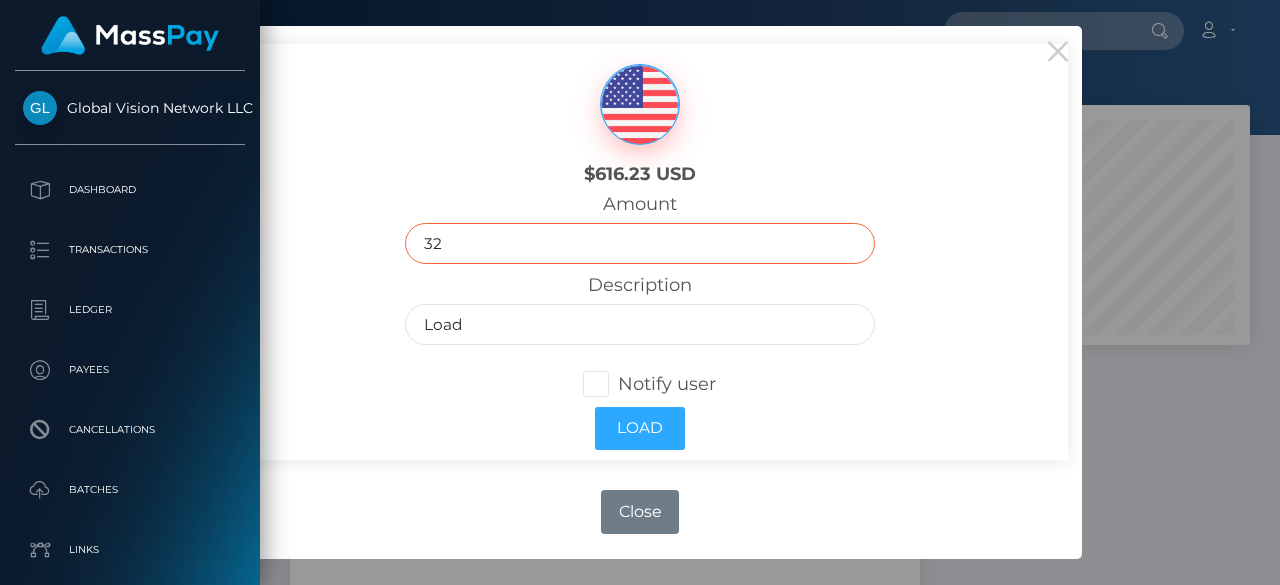 type on "32" 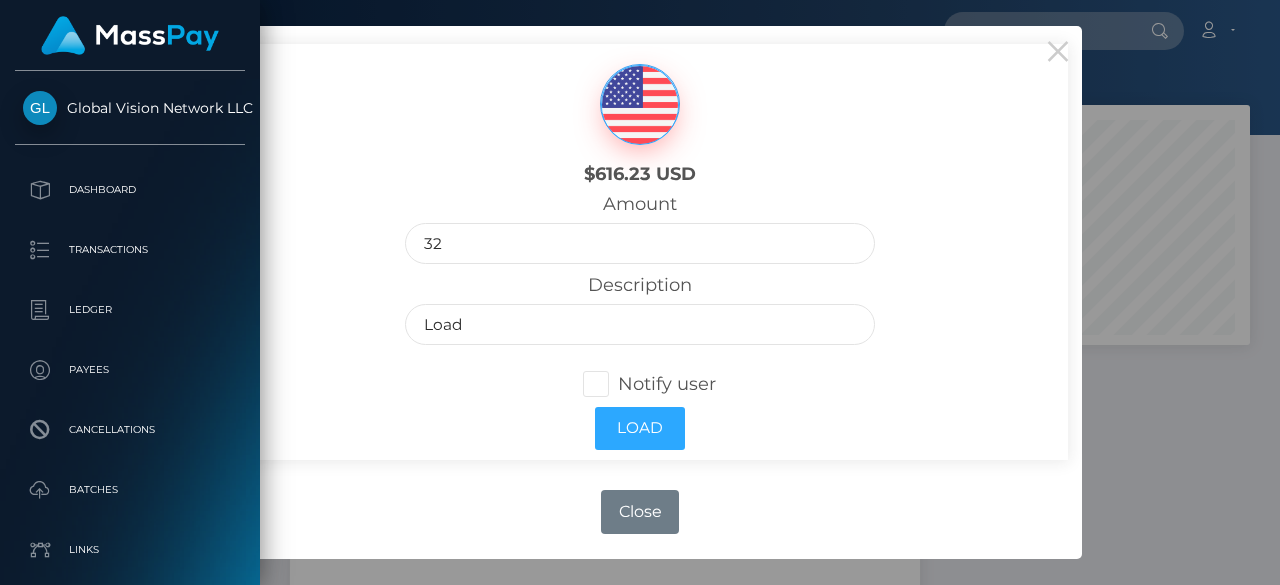 click at bounding box center [618, 384] 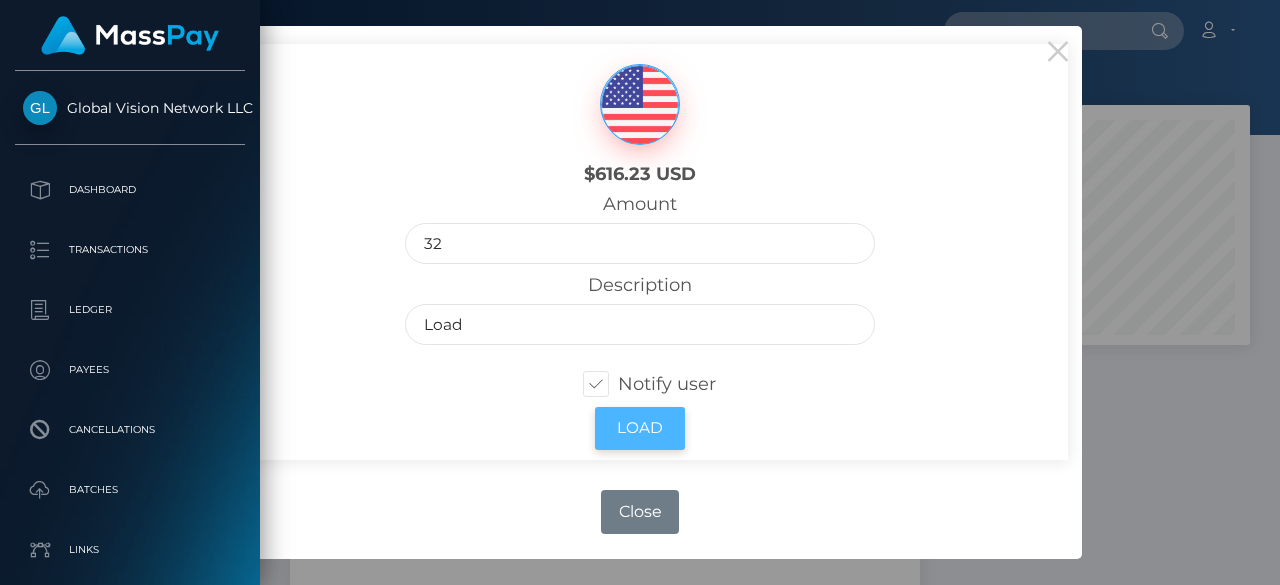 click on "Load" at bounding box center (640, 428) 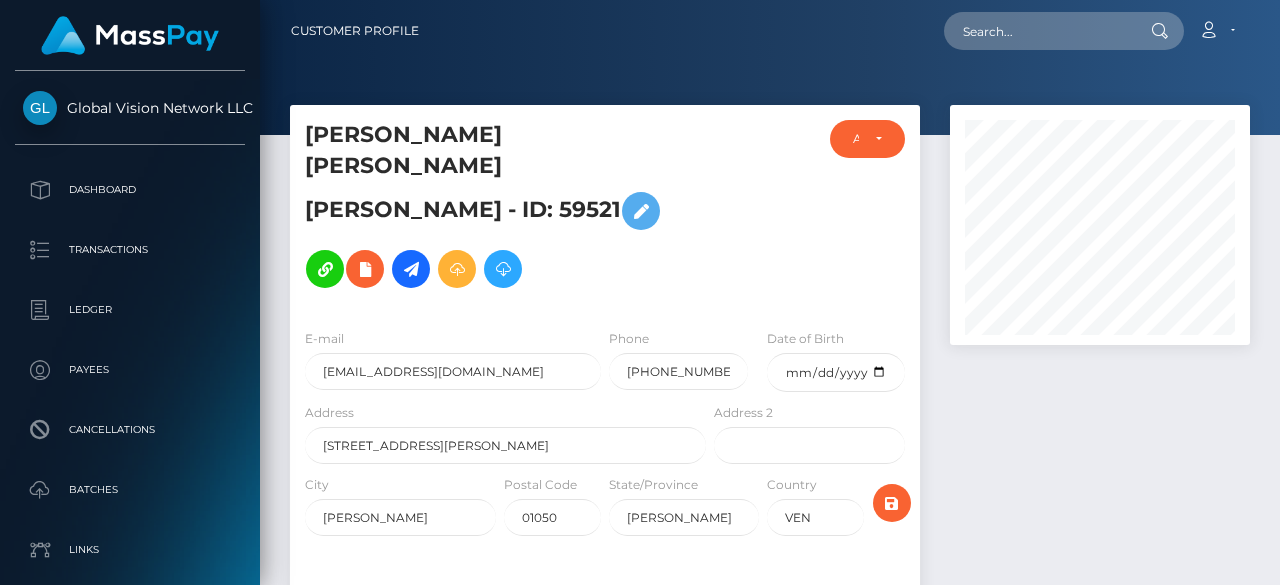 scroll, scrollTop: 0, scrollLeft: 0, axis: both 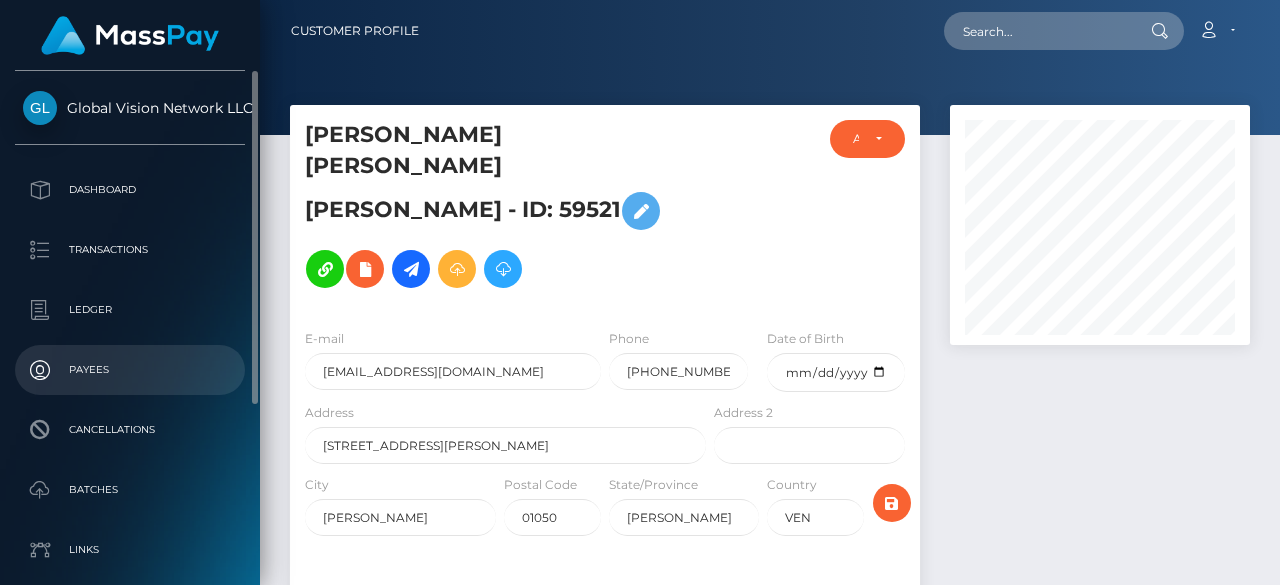 click on "Payees" at bounding box center (130, 370) 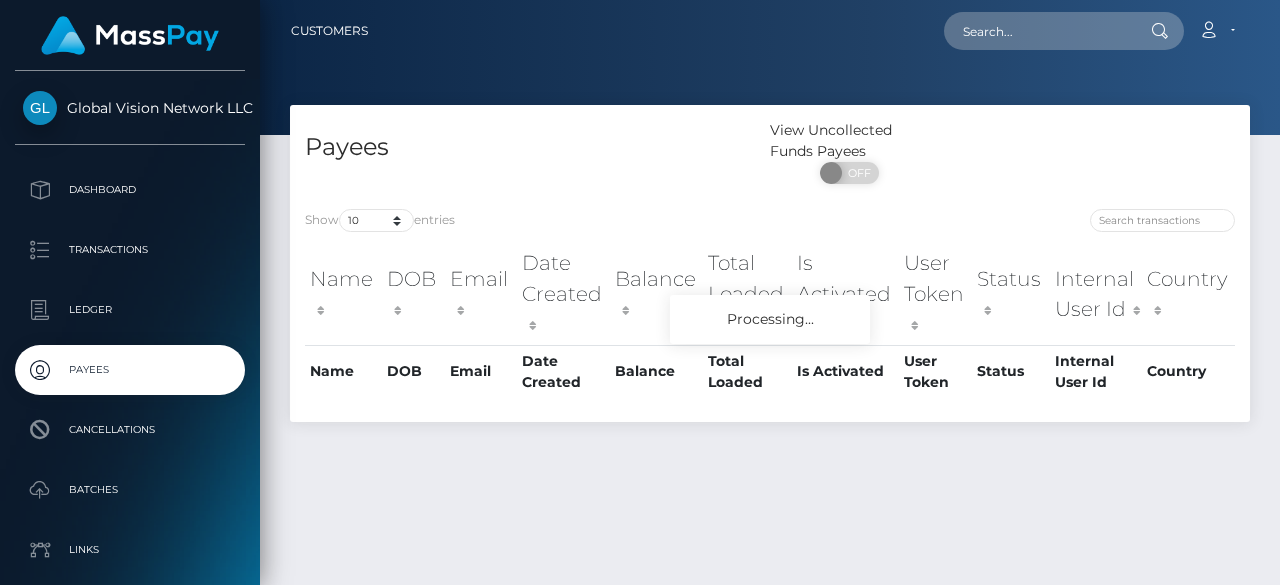 scroll, scrollTop: 0, scrollLeft: 0, axis: both 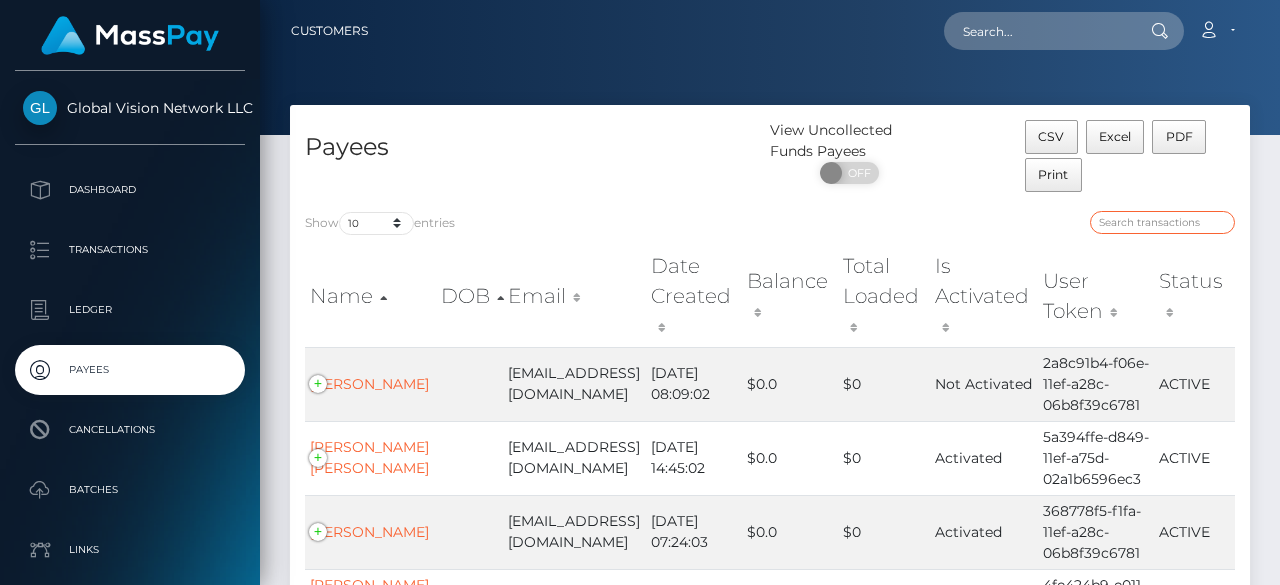 click at bounding box center (1162, 222) 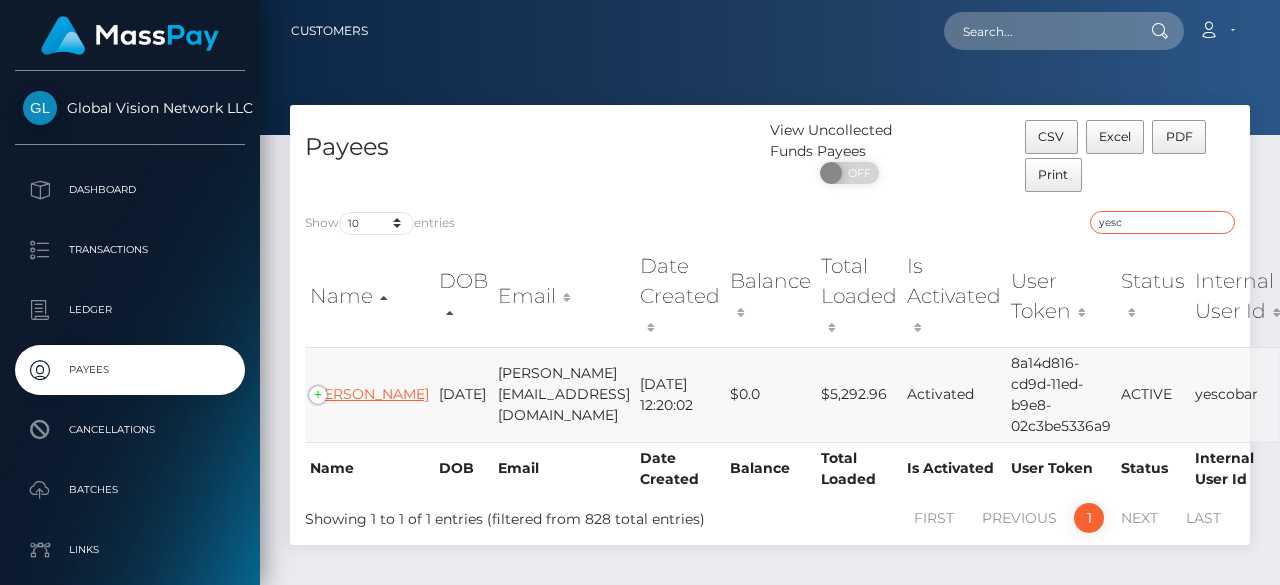 type on "yesc" 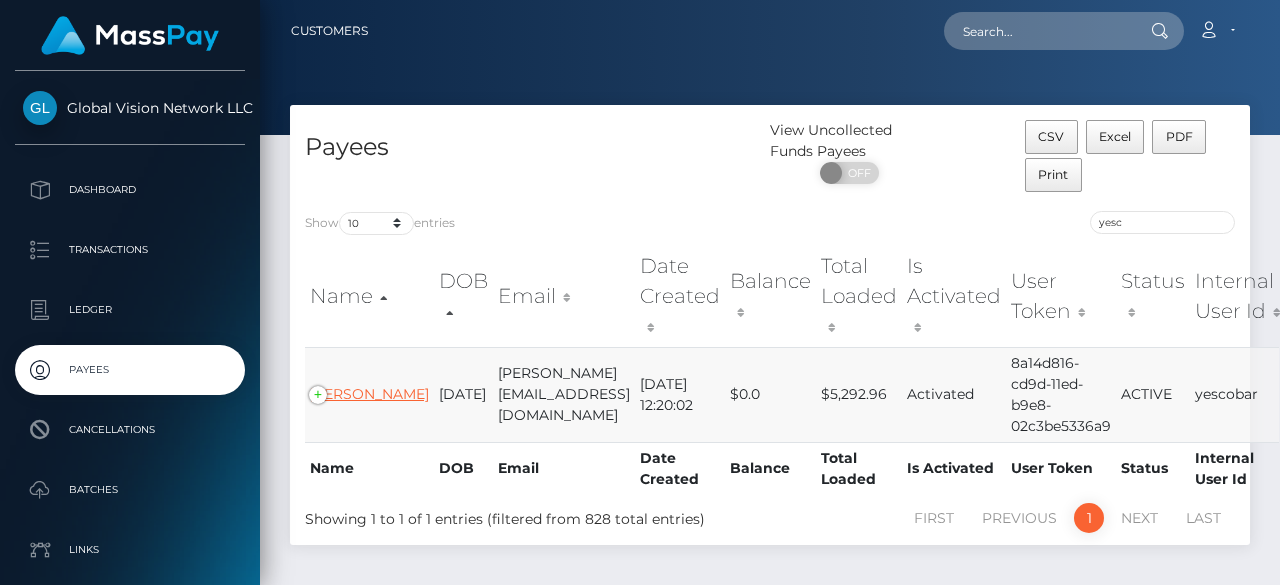 click on "Yolanda Patricia Escobar Toro" at bounding box center [369, 394] 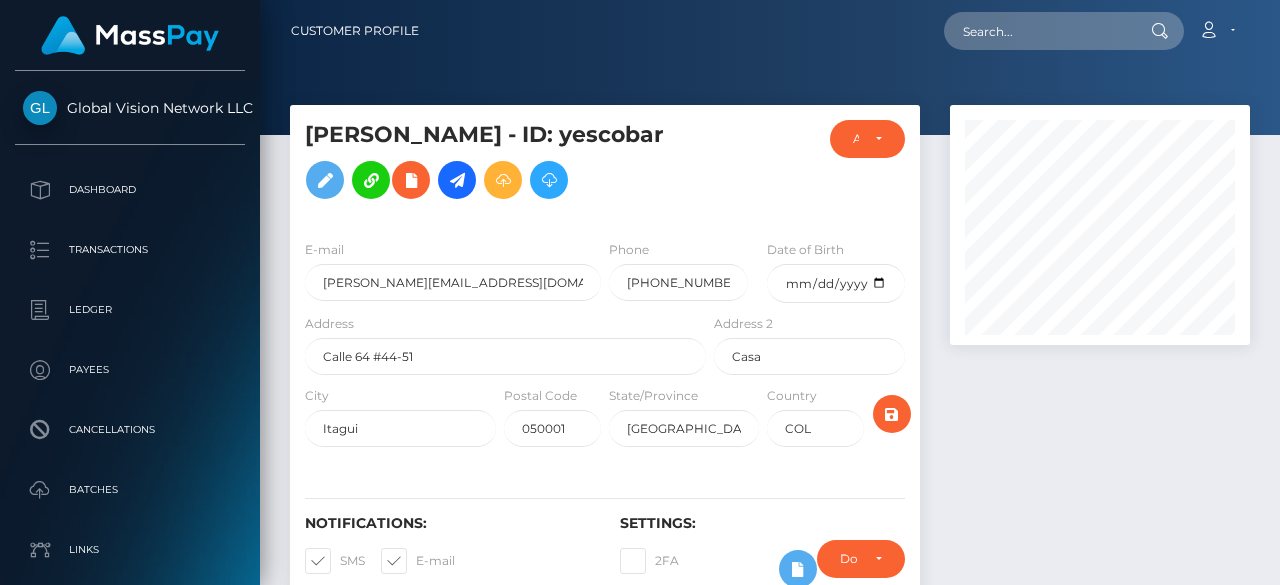scroll, scrollTop: 0, scrollLeft: 0, axis: both 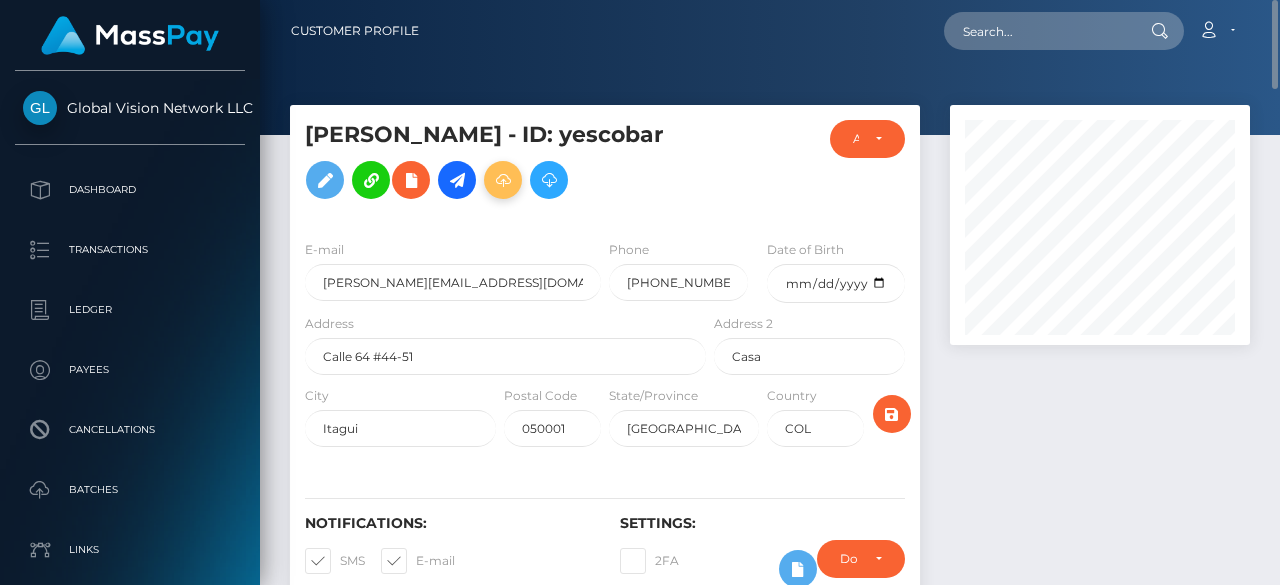 click at bounding box center [503, 180] 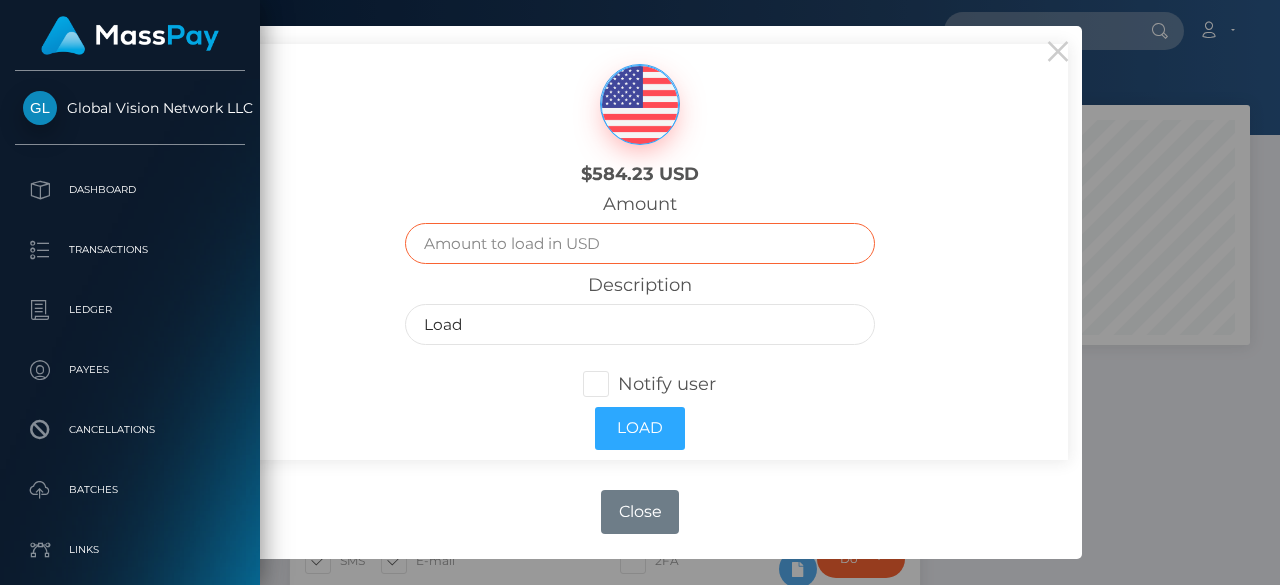 click at bounding box center (639, 243) 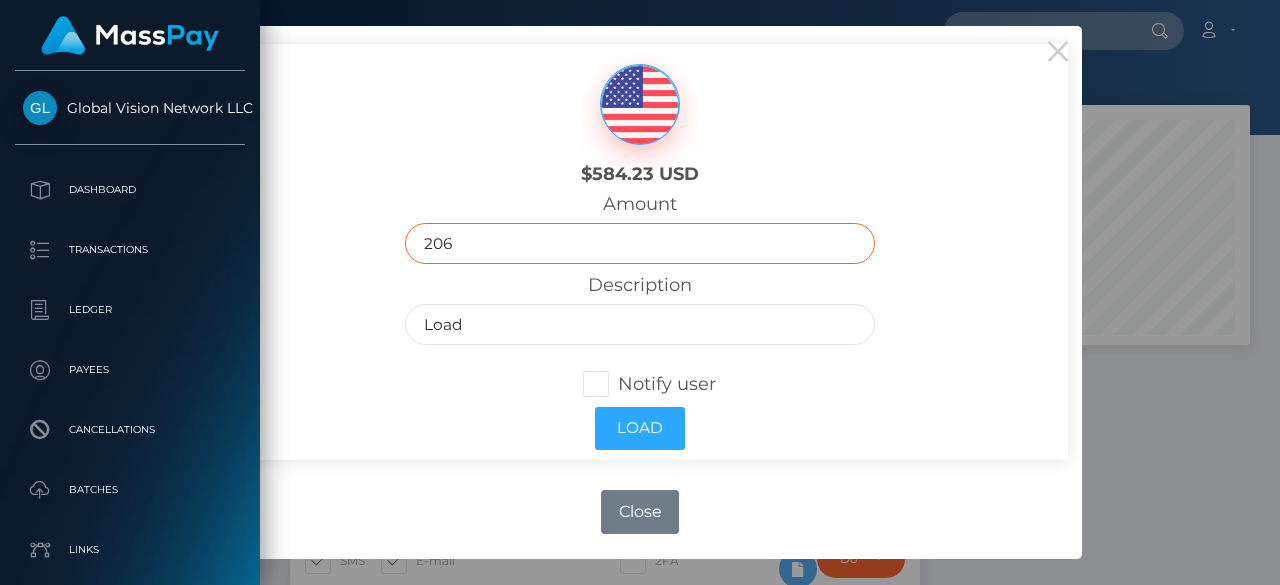 type on "206" 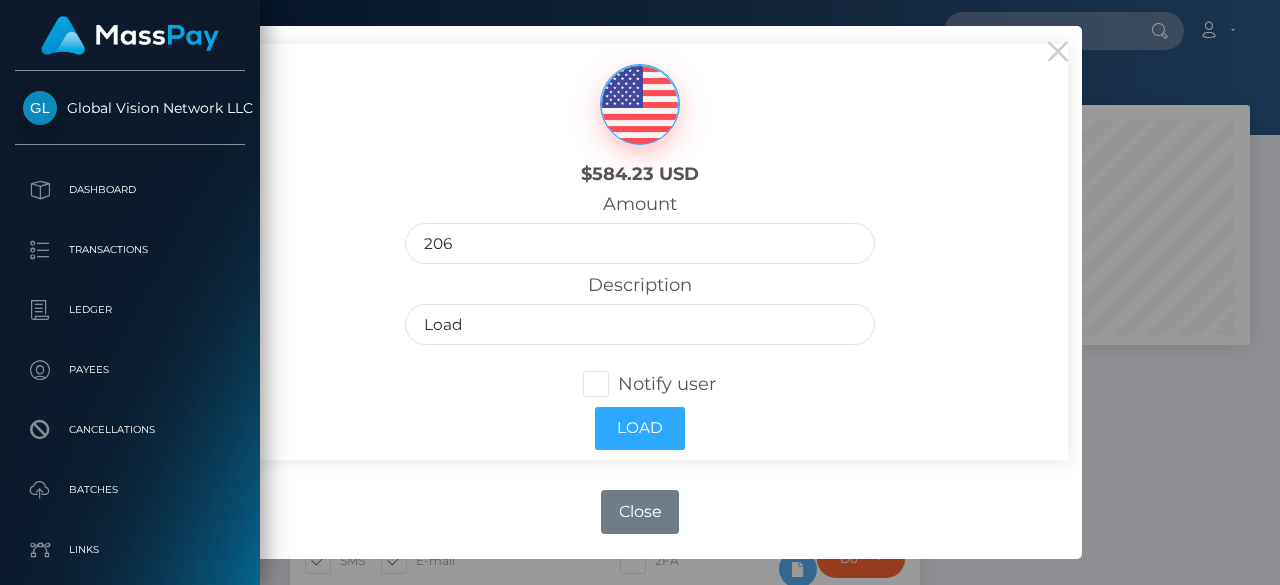 click at bounding box center [618, 384] 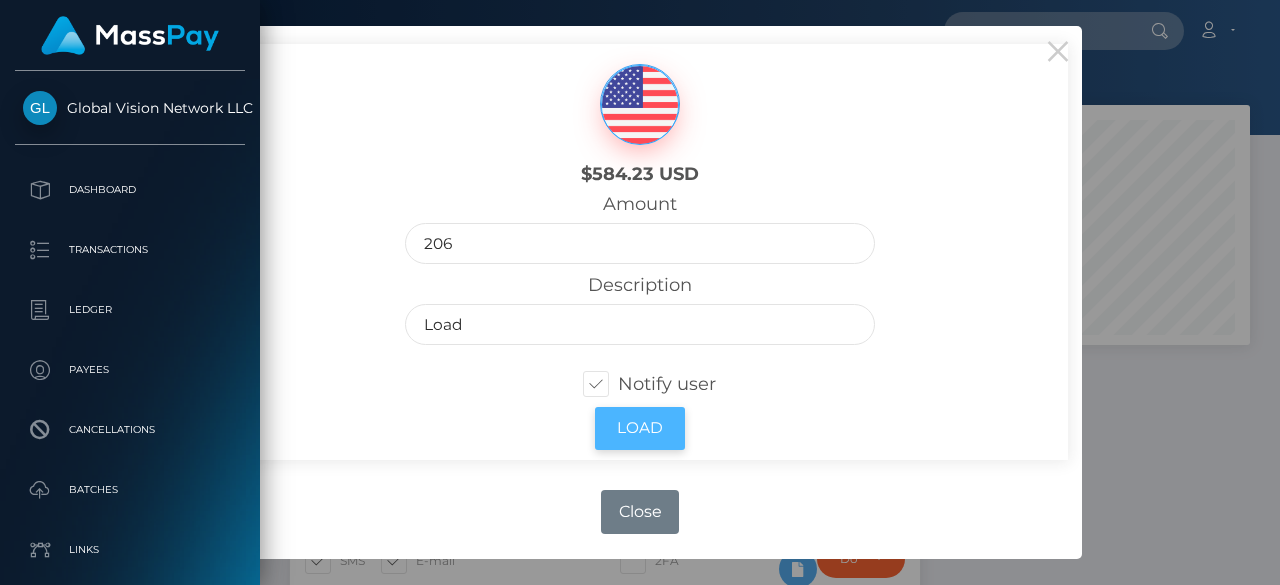 click on "Load" at bounding box center (640, 428) 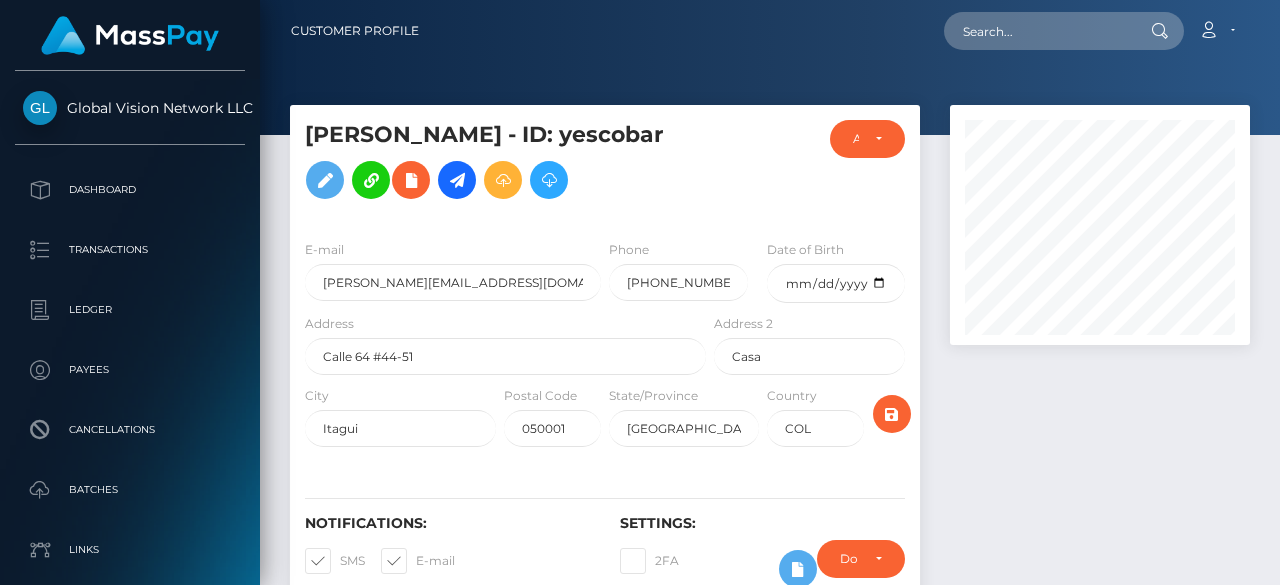 scroll, scrollTop: 0, scrollLeft: 0, axis: both 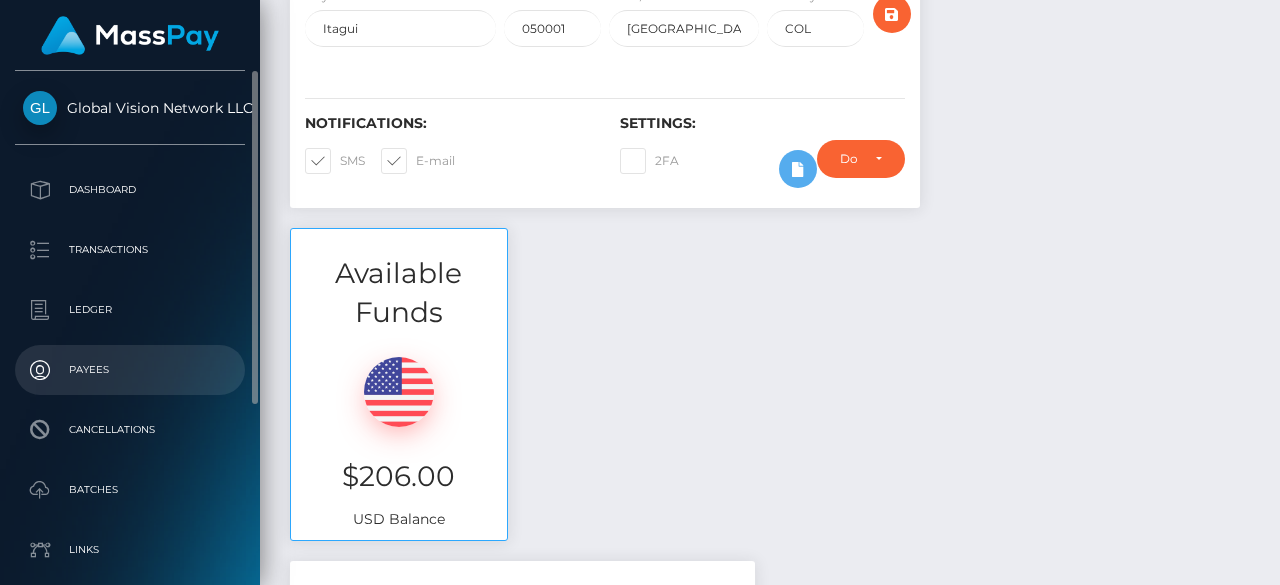 click on "Payees" at bounding box center (130, 370) 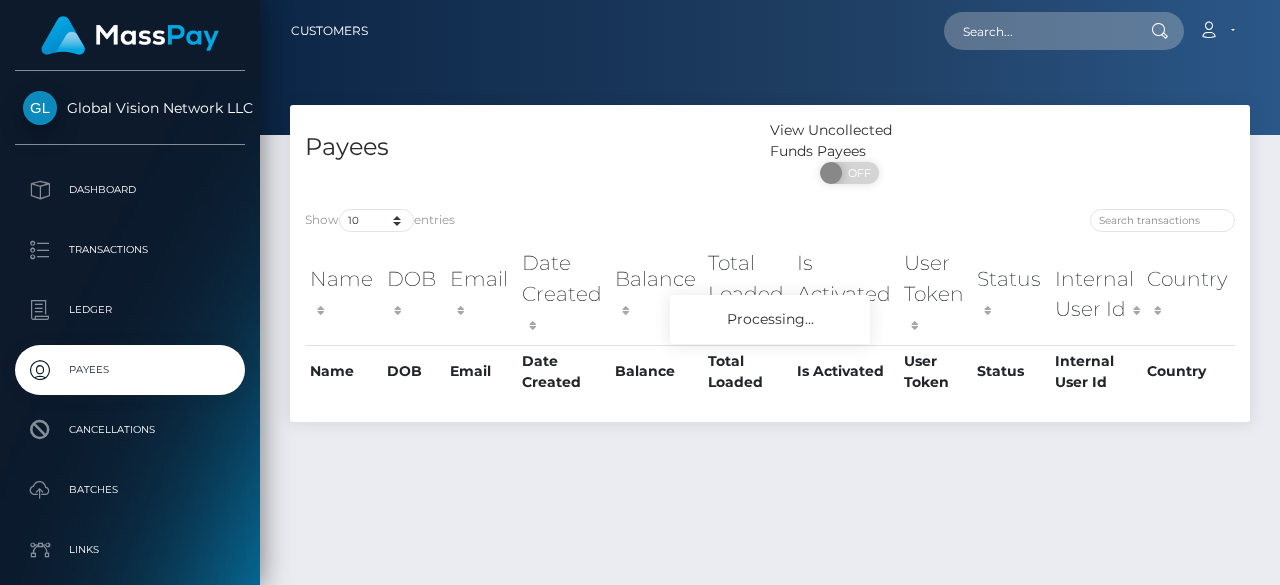 scroll, scrollTop: 0, scrollLeft: 0, axis: both 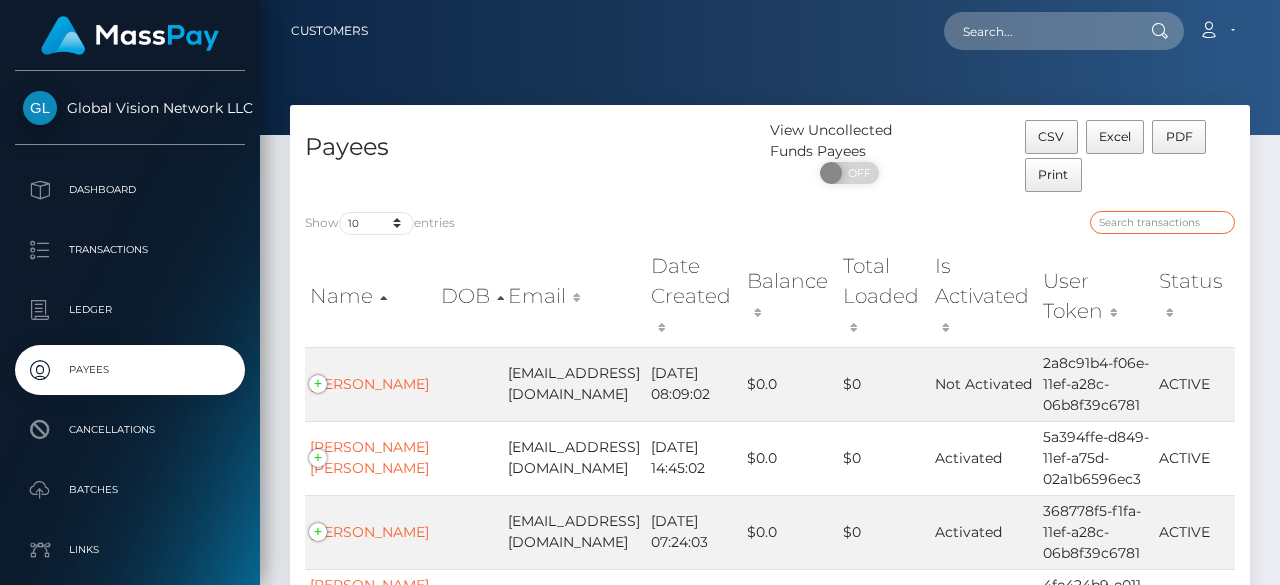 click at bounding box center (1162, 222) 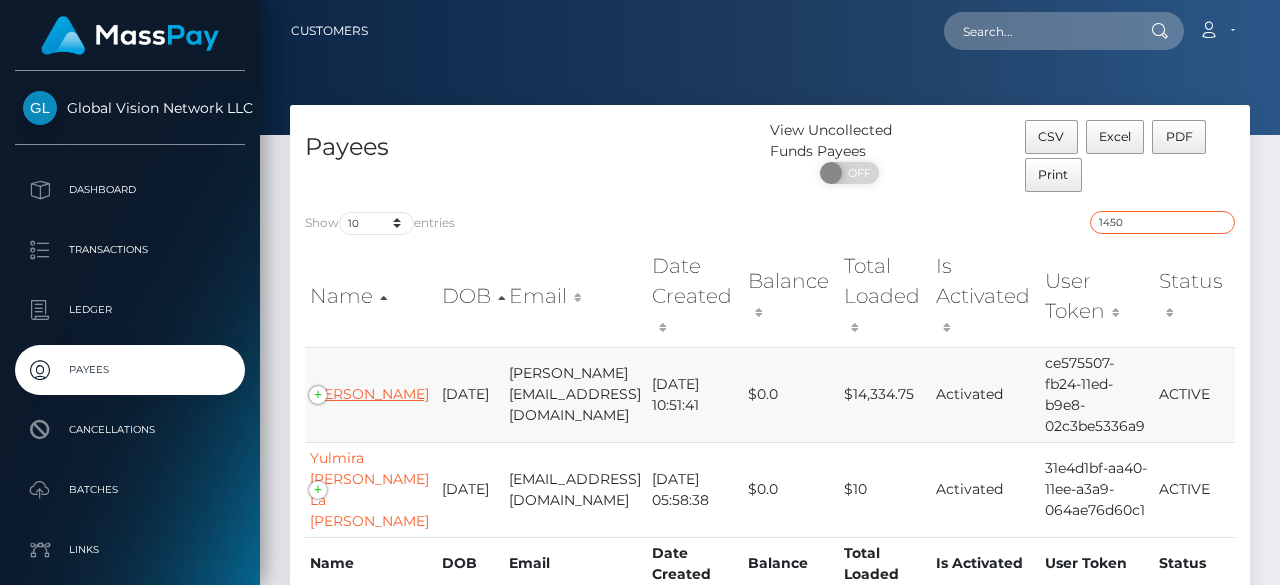 type on "1450" 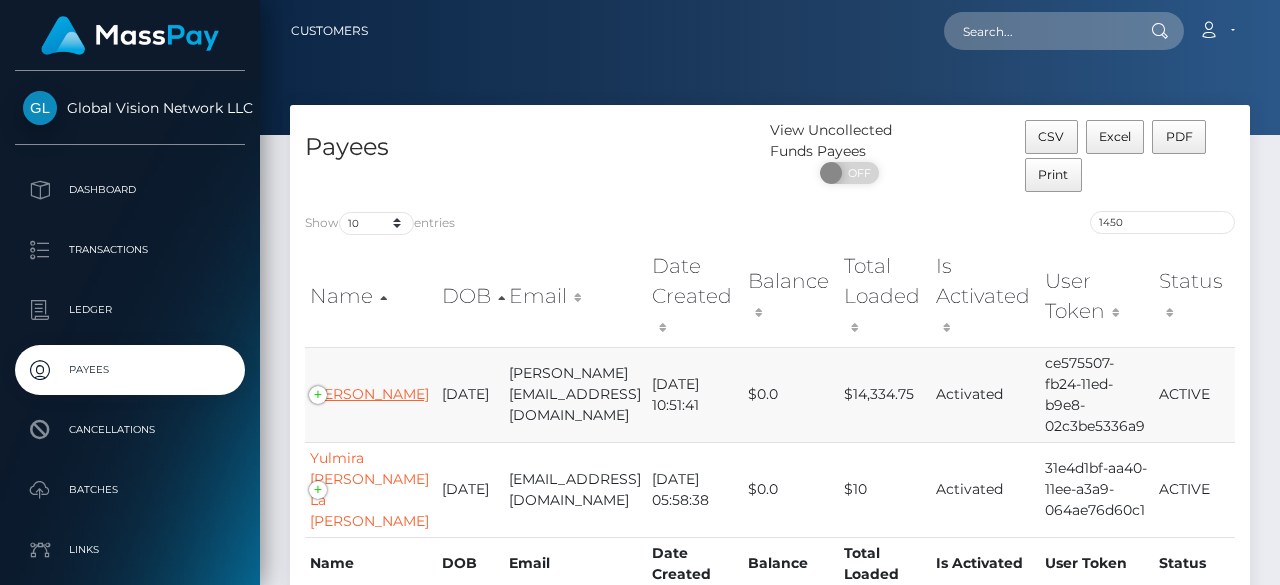 click on "Diana  Grisales" at bounding box center (369, 394) 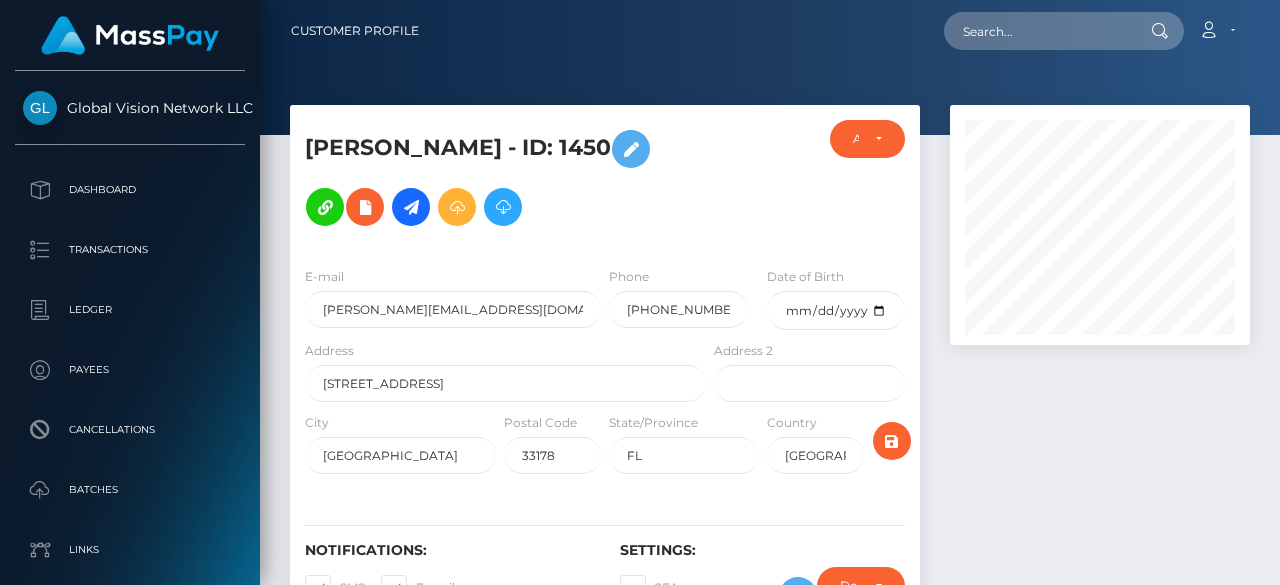 scroll, scrollTop: 0, scrollLeft: 0, axis: both 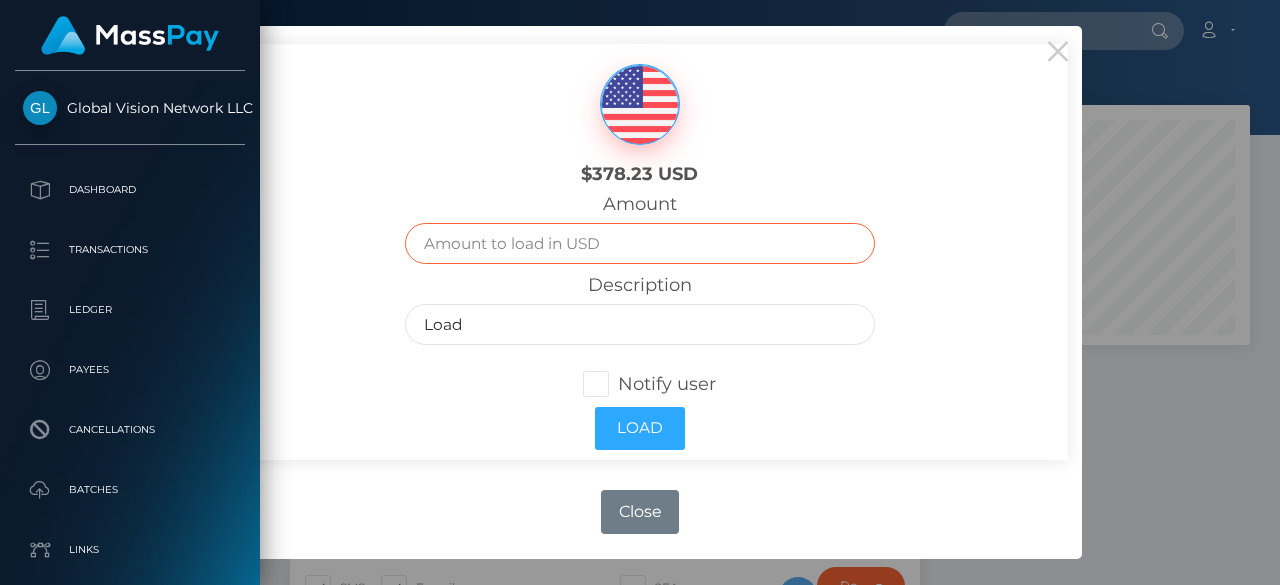 click at bounding box center [639, 243] 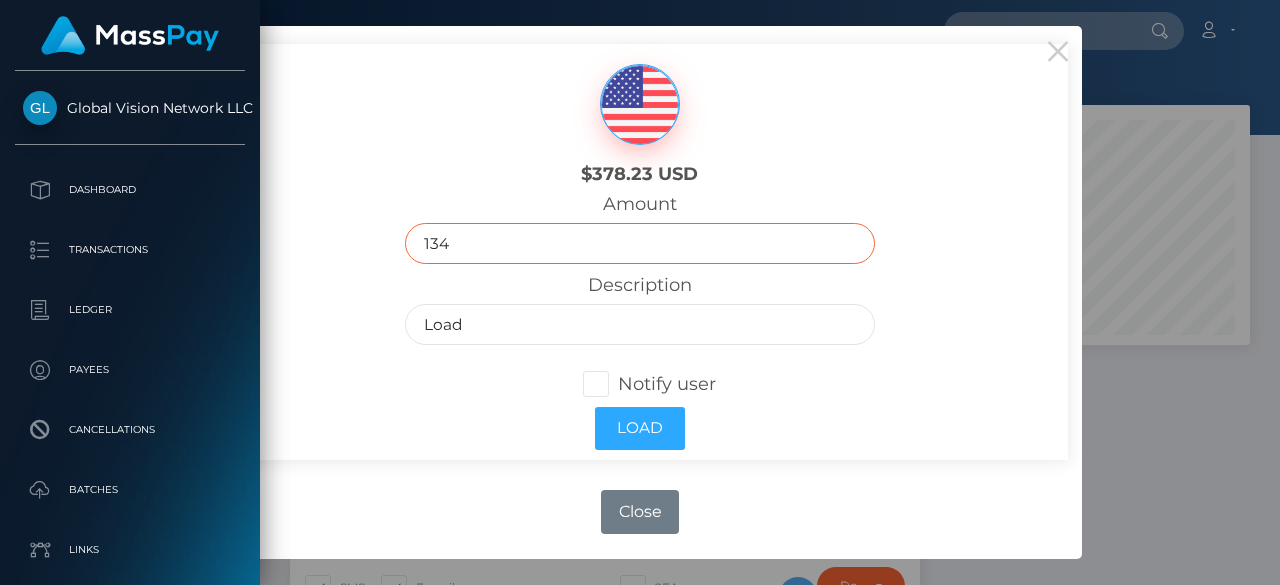 type on "134" 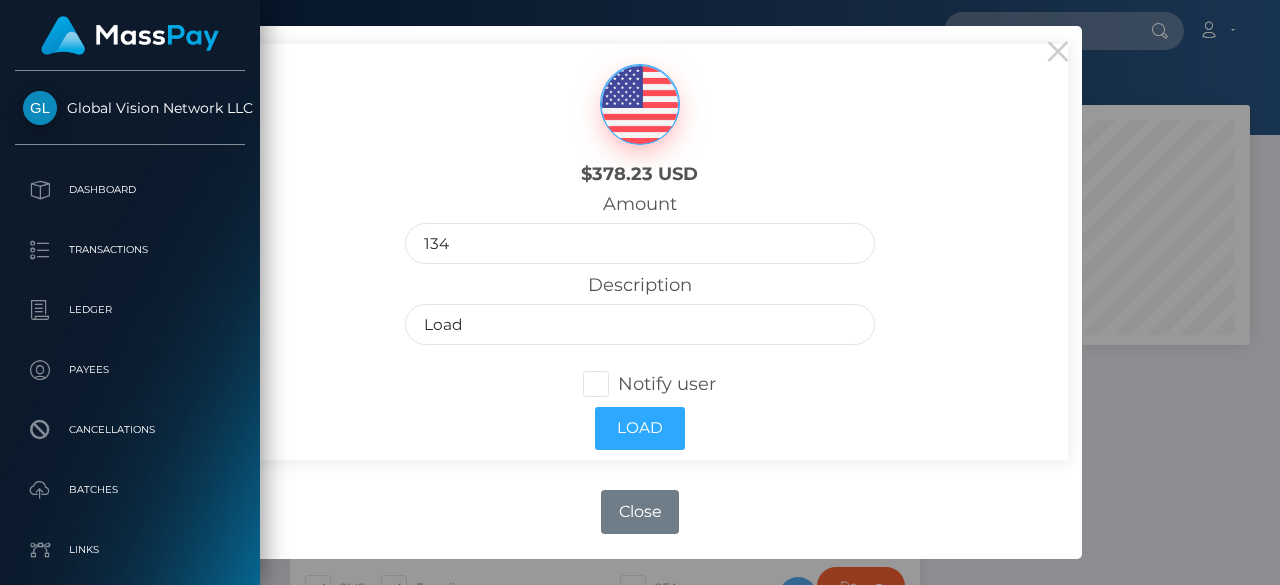 click at bounding box center [618, 384] 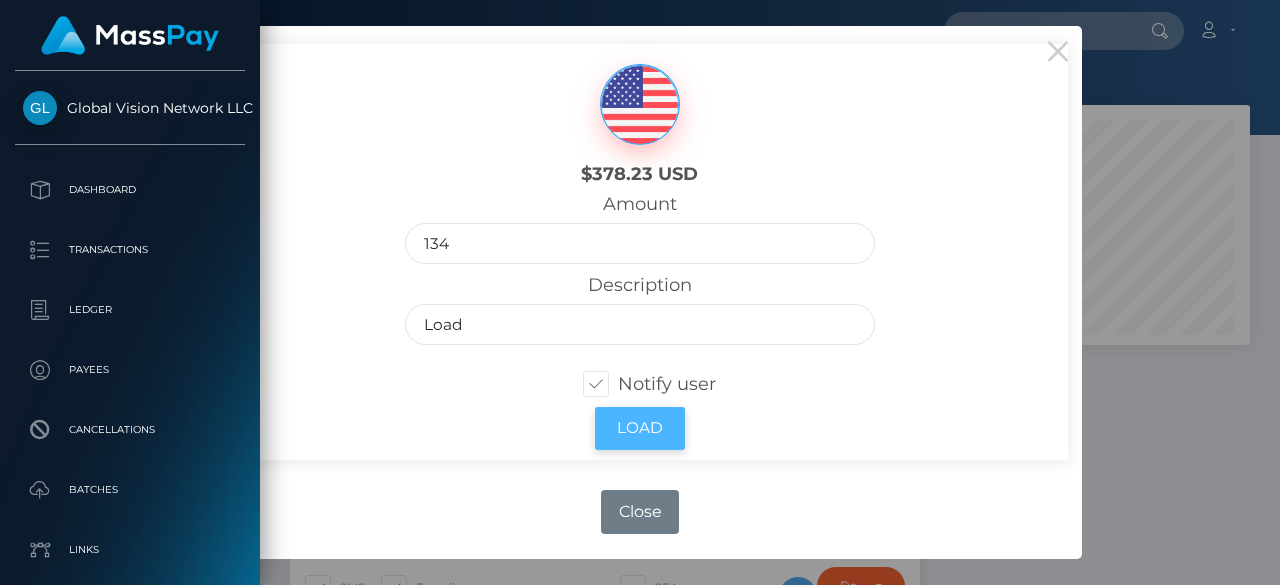 click on "Load" at bounding box center (640, 428) 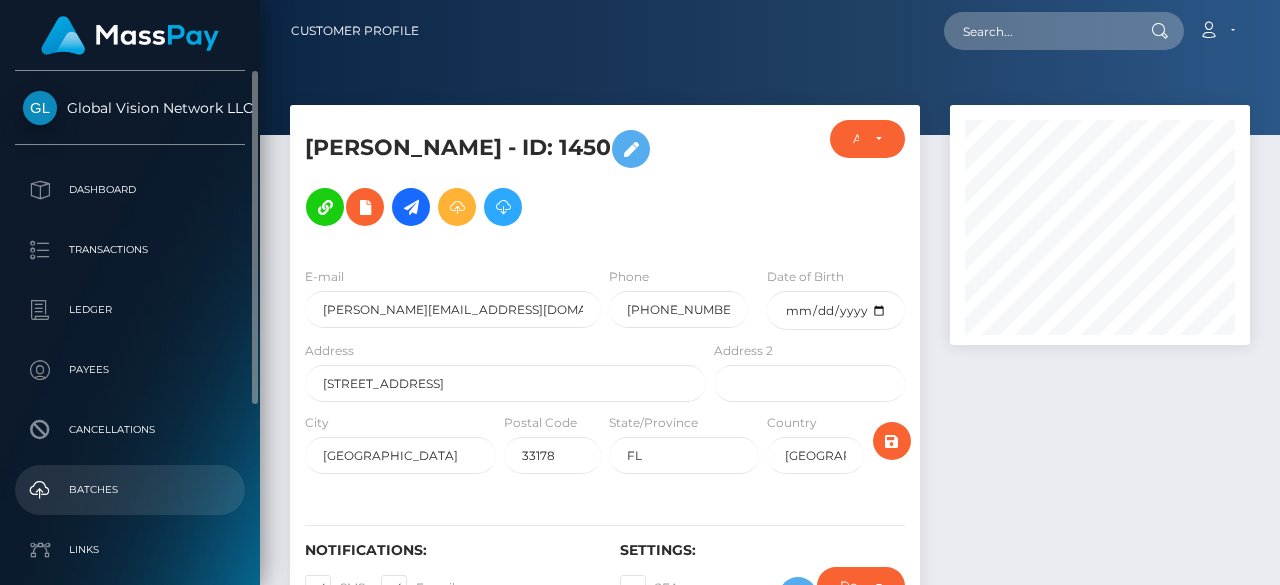 scroll, scrollTop: 0, scrollLeft: 0, axis: both 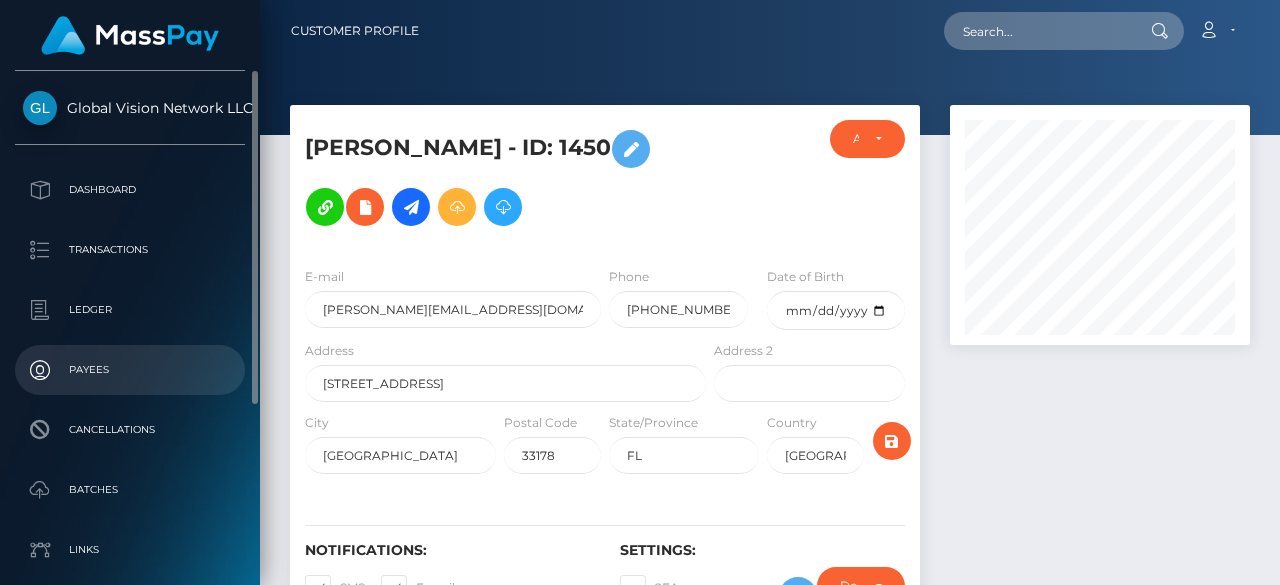 click on "Payees" at bounding box center [130, 370] 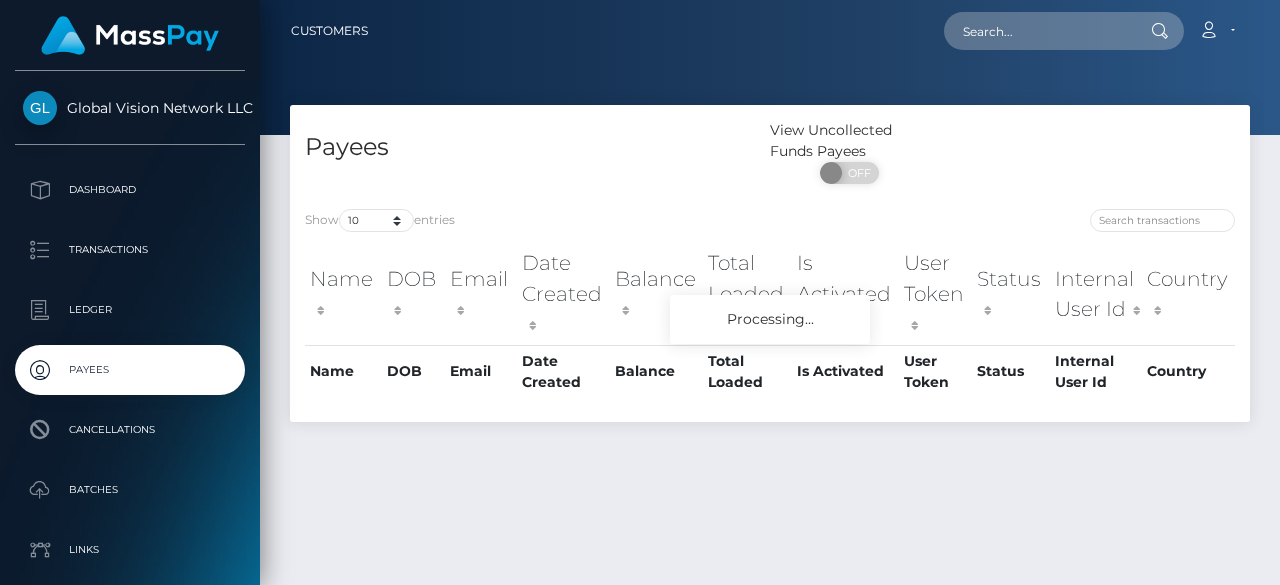 scroll, scrollTop: 0, scrollLeft: 0, axis: both 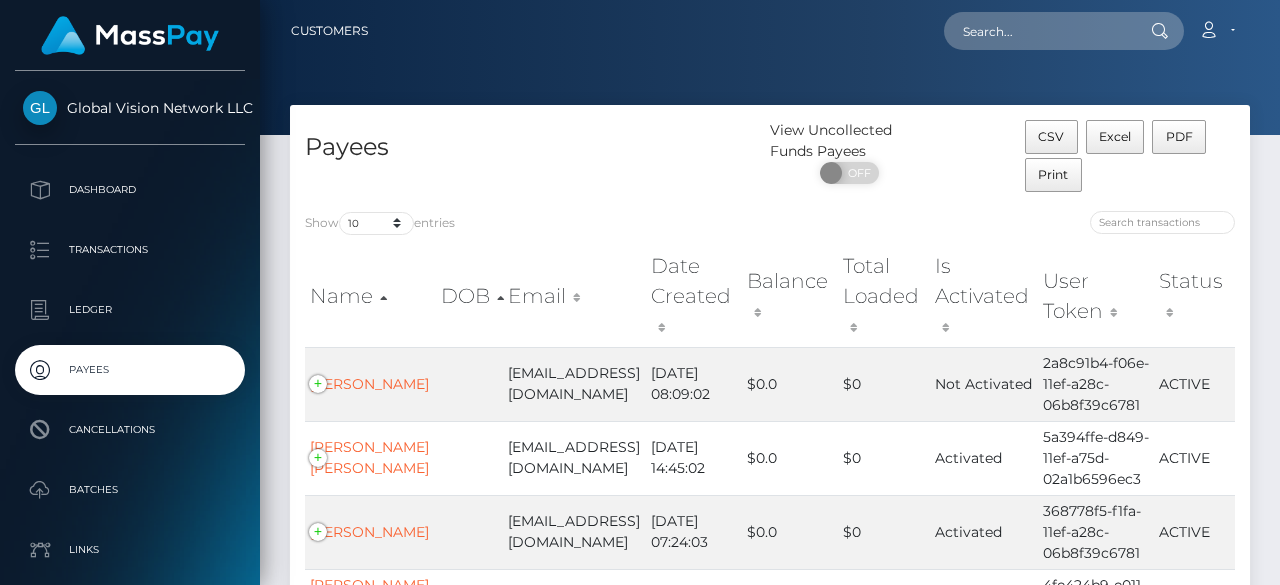 click at bounding box center (1010, 225) 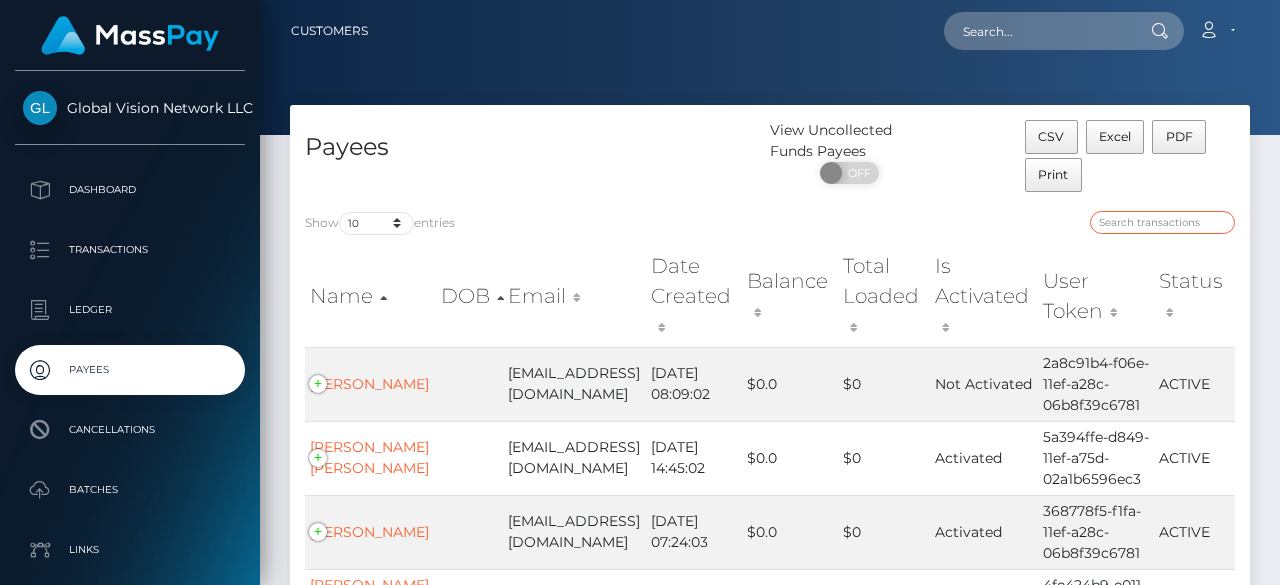 click at bounding box center (1162, 222) 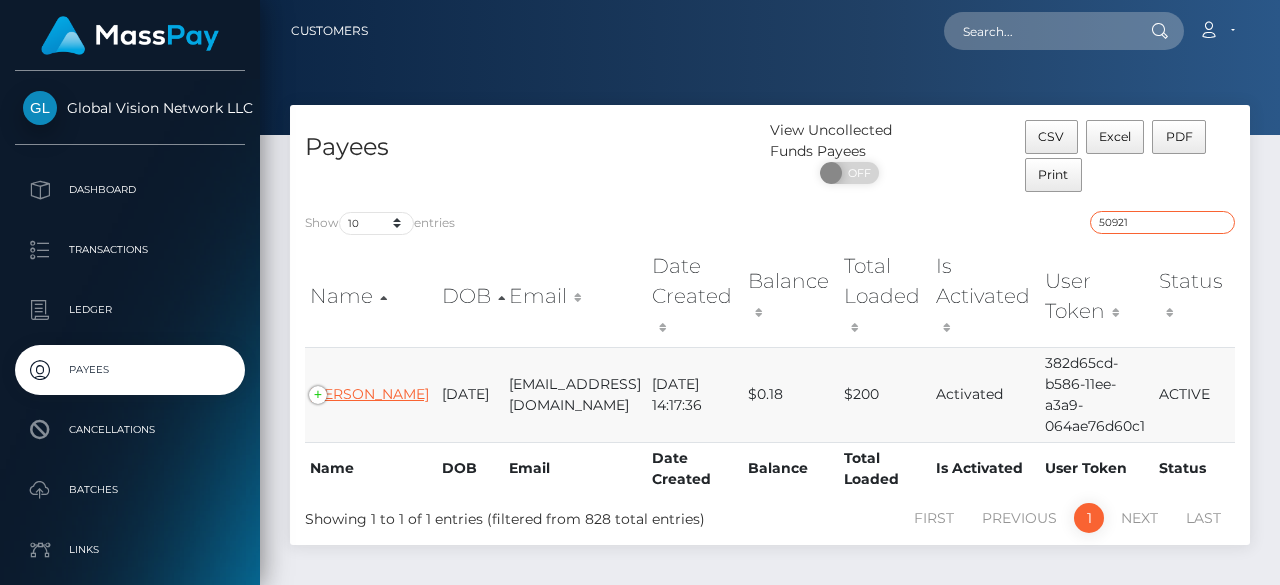 type on "50921" 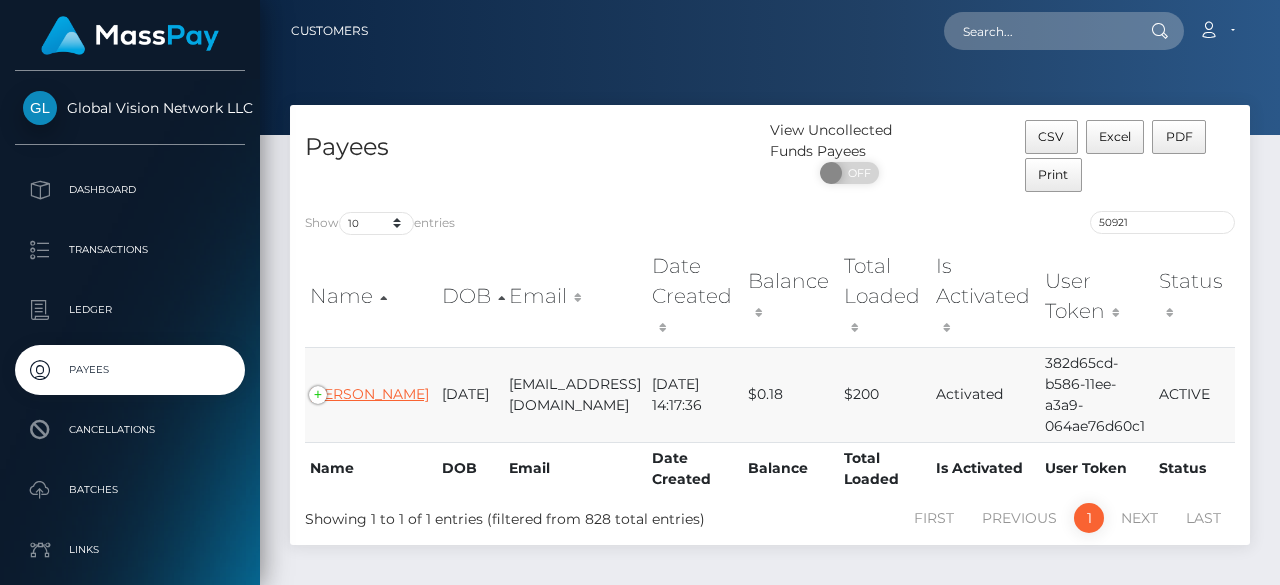 click on "Jose Enrique Quintana" at bounding box center (369, 394) 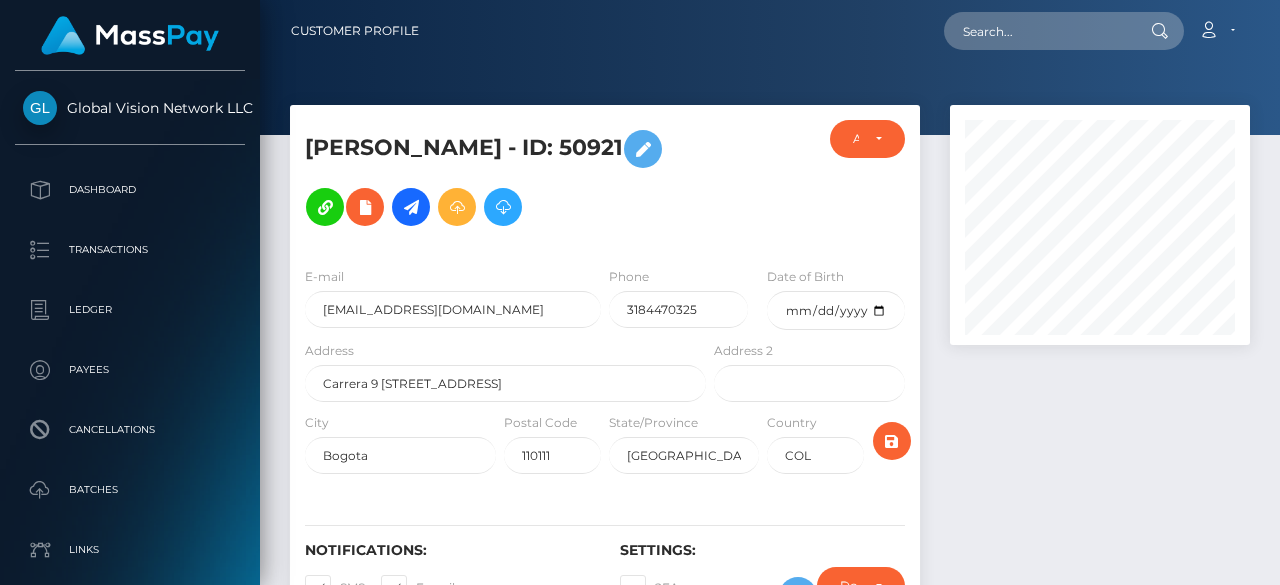 scroll, scrollTop: 0, scrollLeft: 0, axis: both 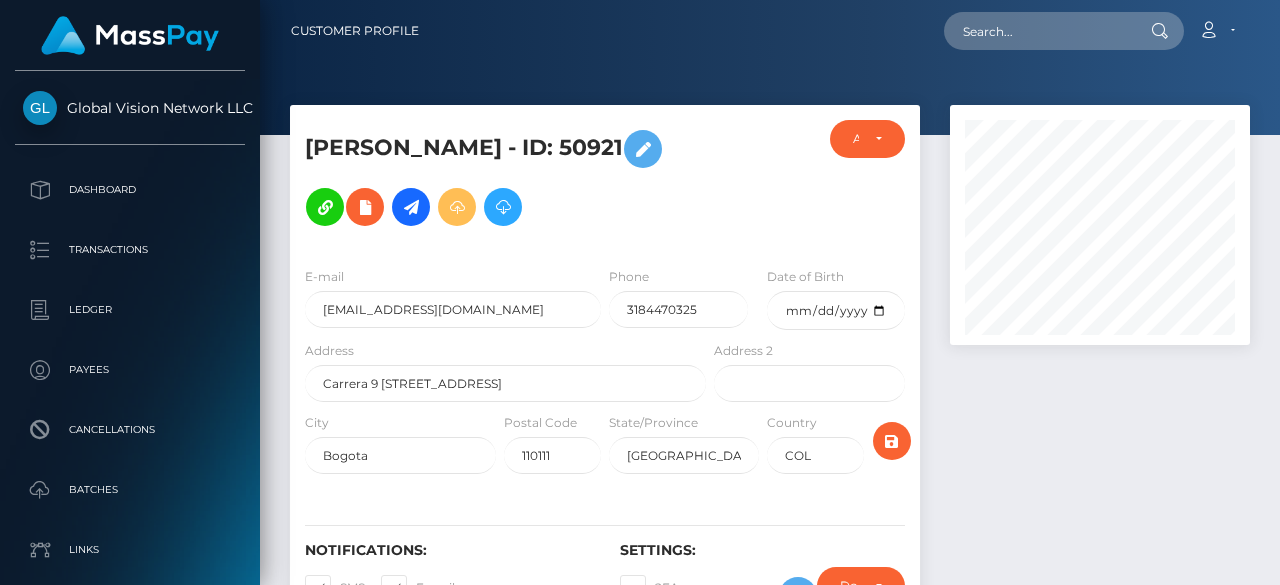 click at bounding box center (457, 207) 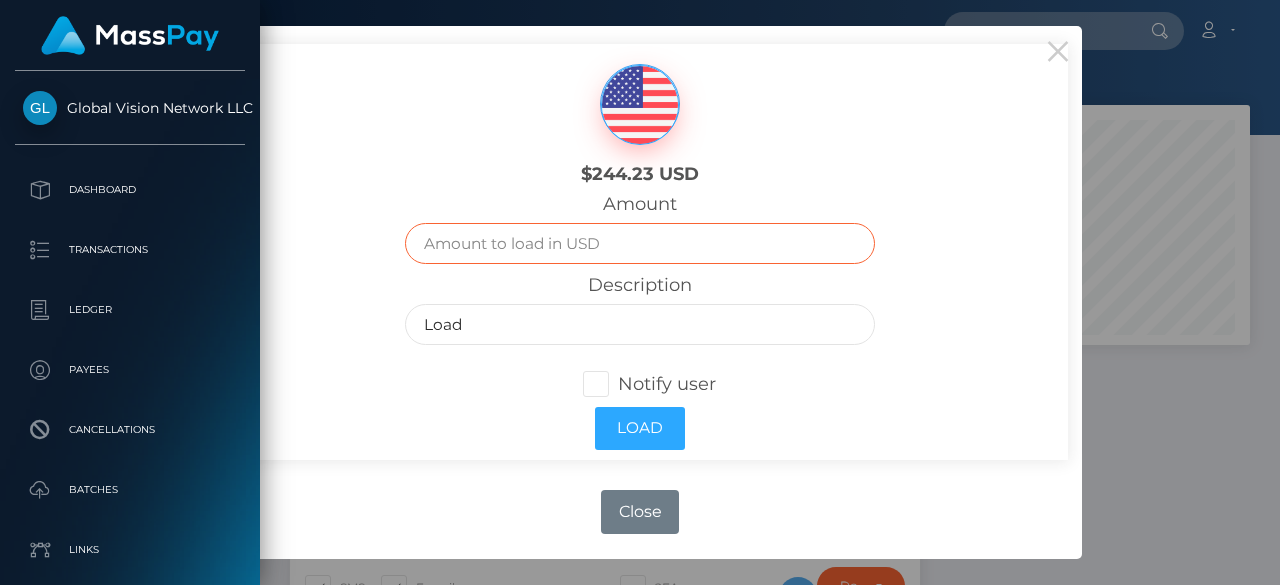 click at bounding box center [639, 243] 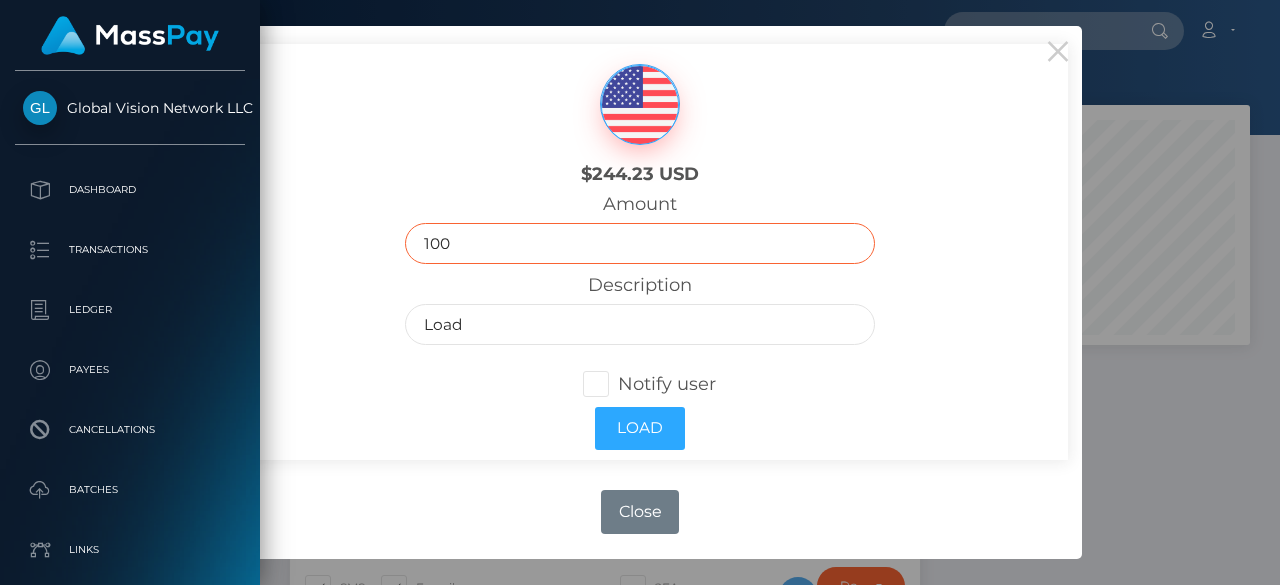 type on "100" 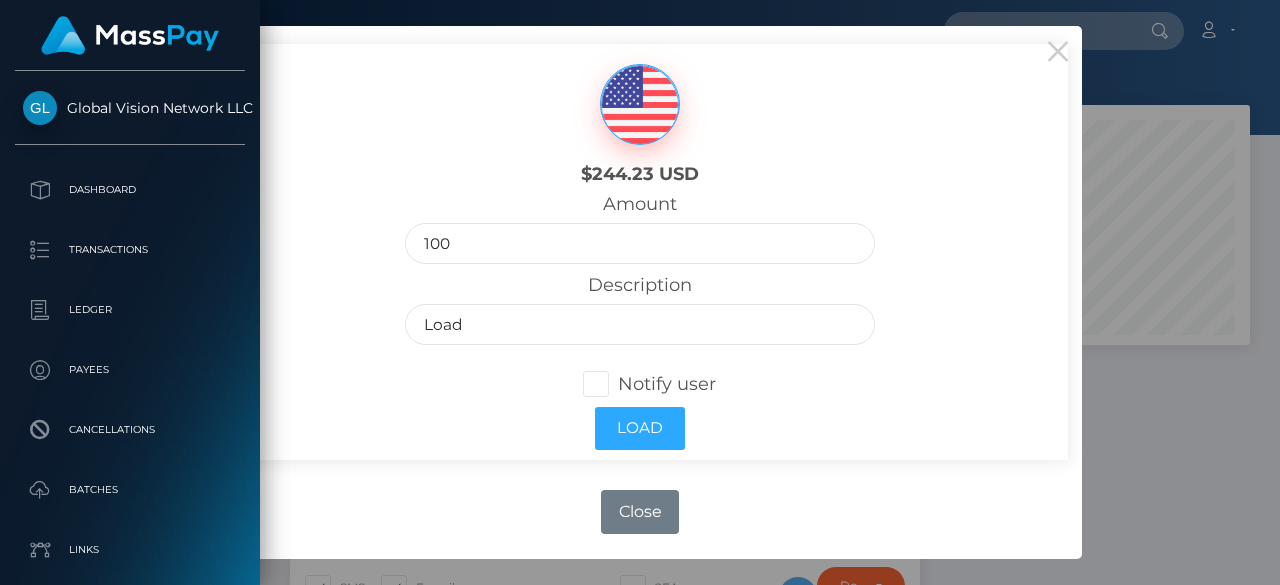 drag, startPoint x: 606, startPoint y: 384, endPoint x: 608, endPoint y: 395, distance: 11.18034 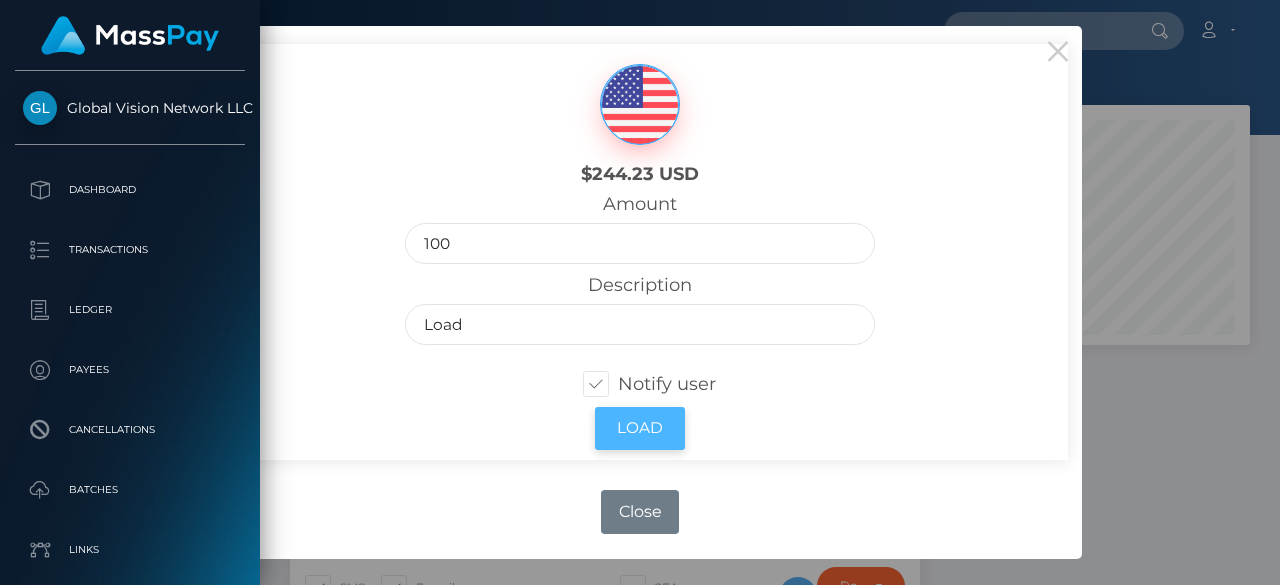 click on "Load" at bounding box center [640, 428] 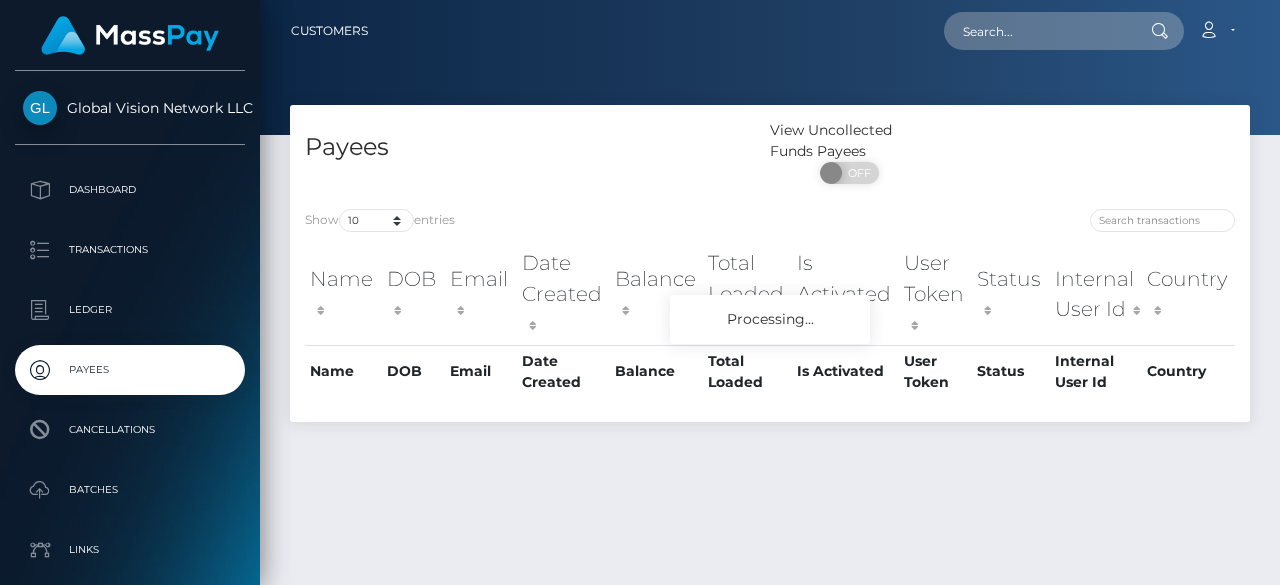 scroll, scrollTop: 0, scrollLeft: 0, axis: both 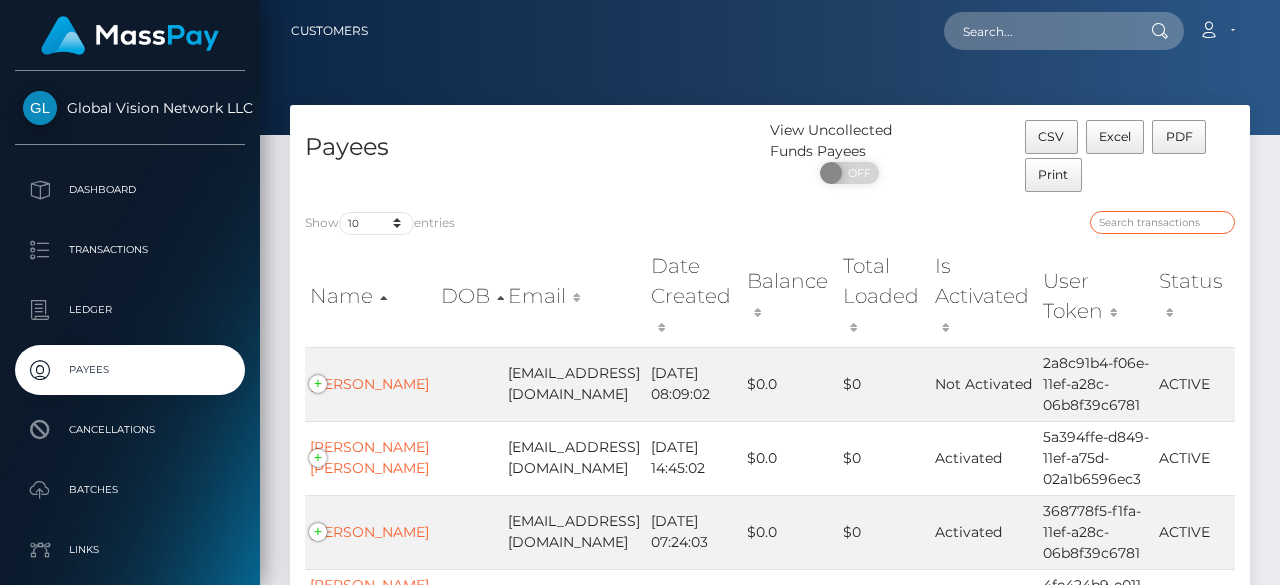 click at bounding box center [1162, 222] 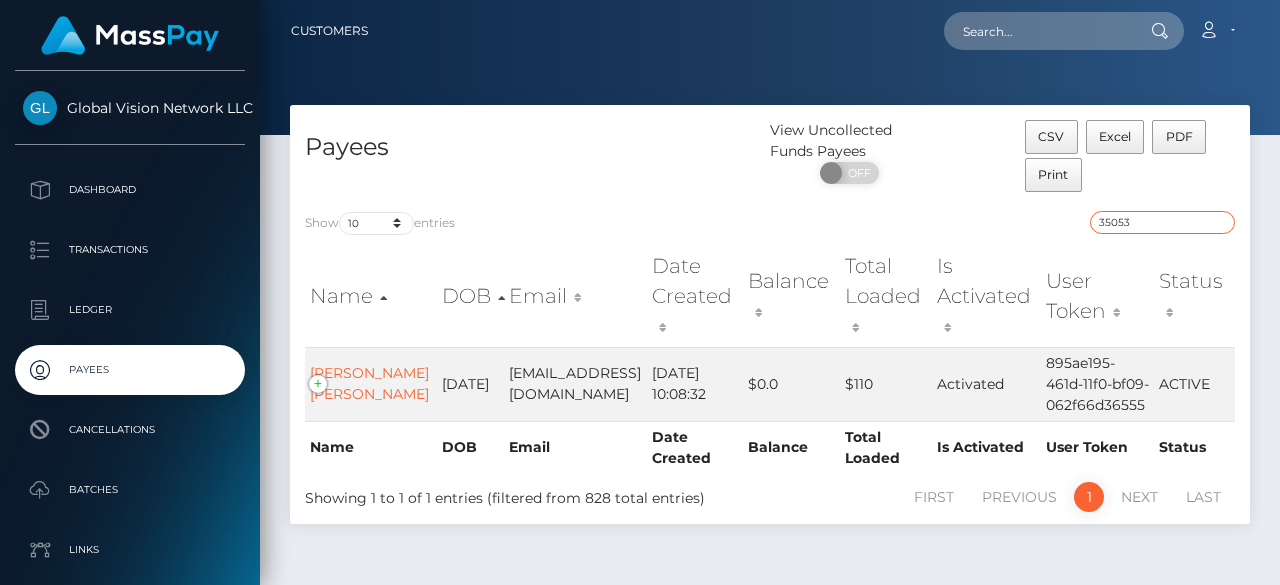 type on "35053" 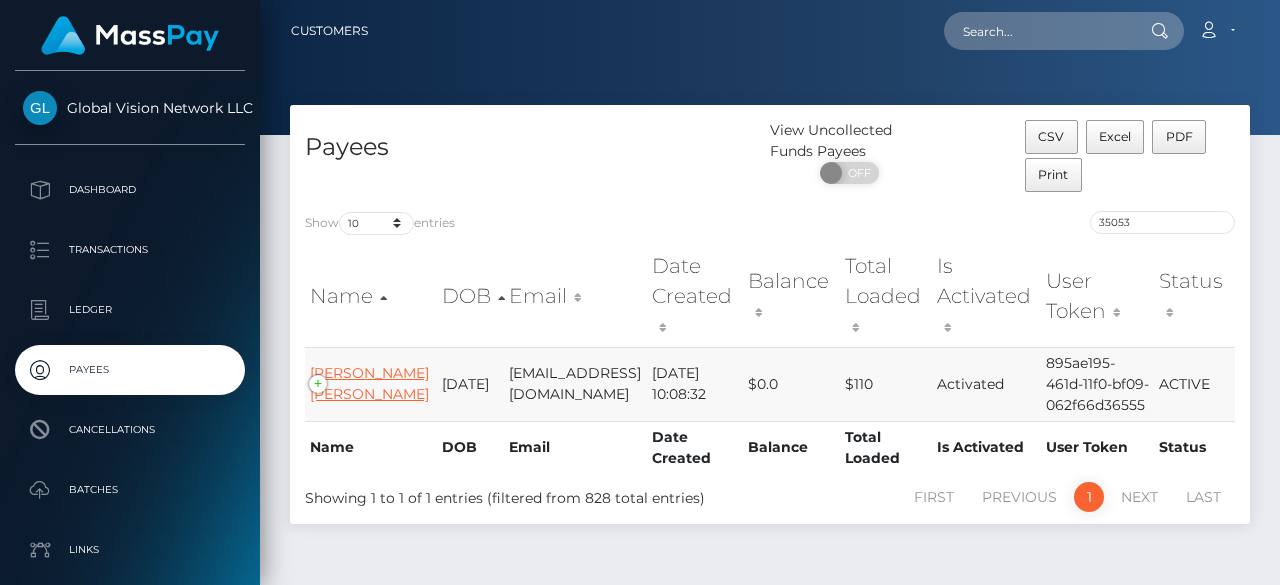 click on "JESUS ENRIQUE RANGEL MONTOYA" at bounding box center [369, 383] 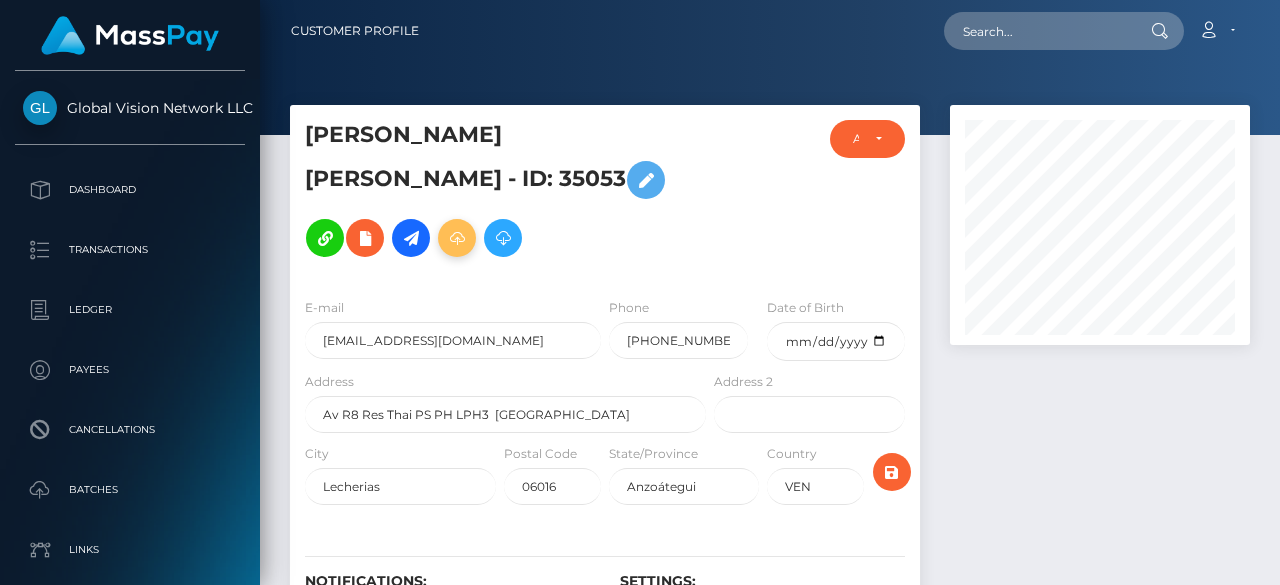 scroll, scrollTop: 0, scrollLeft: 0, axis: both 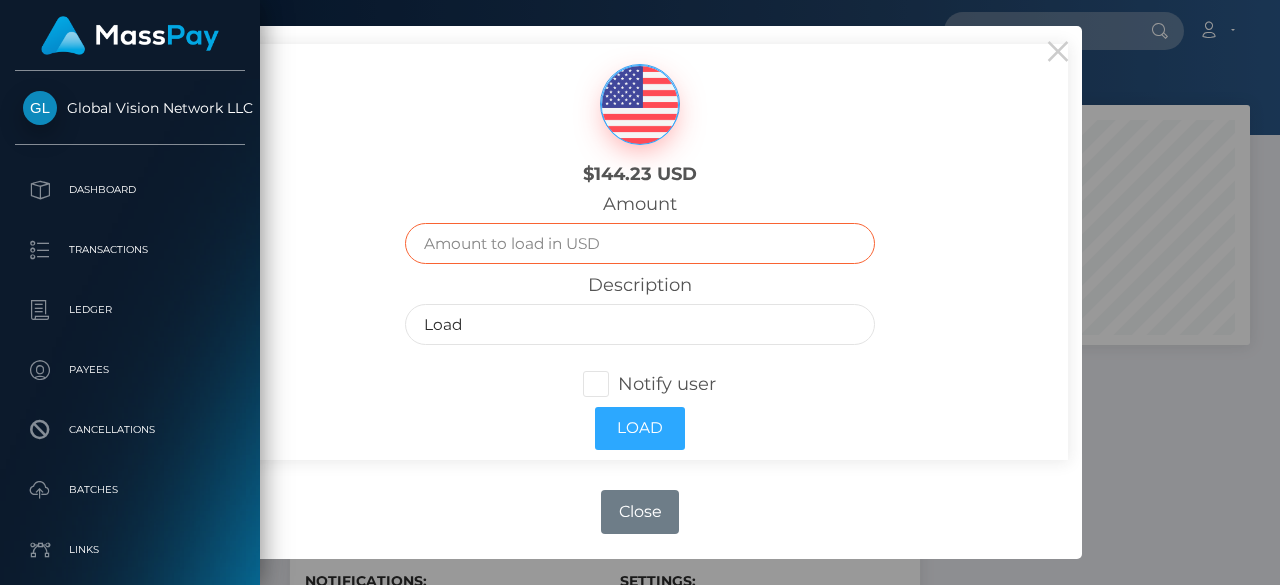 click at bounding box center (639, 243) 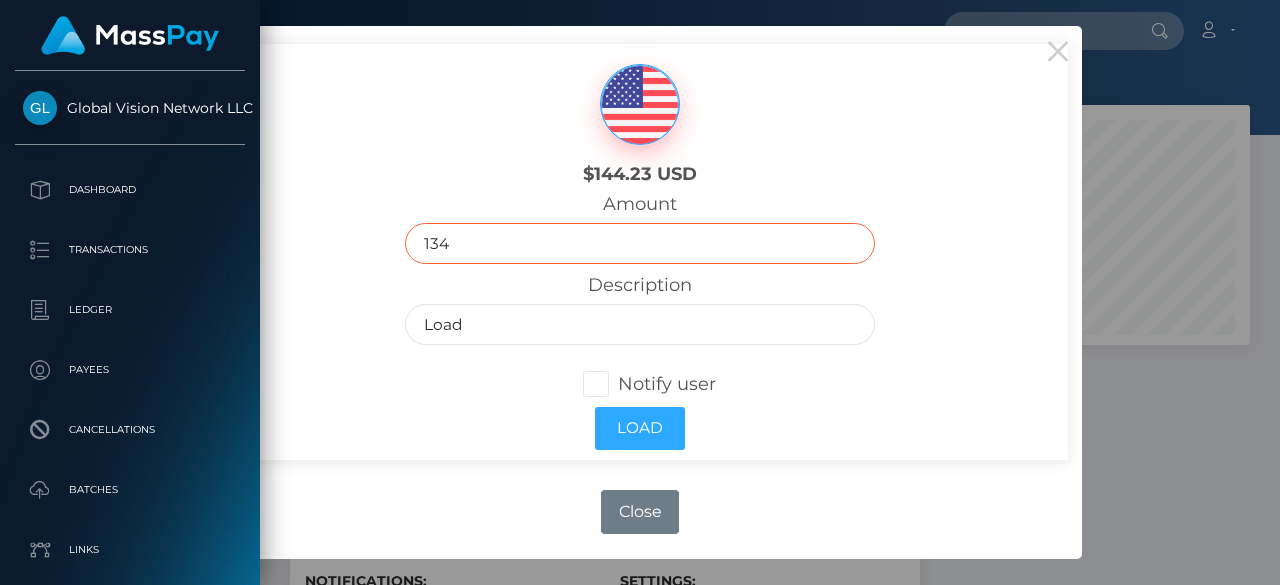 type on "134" 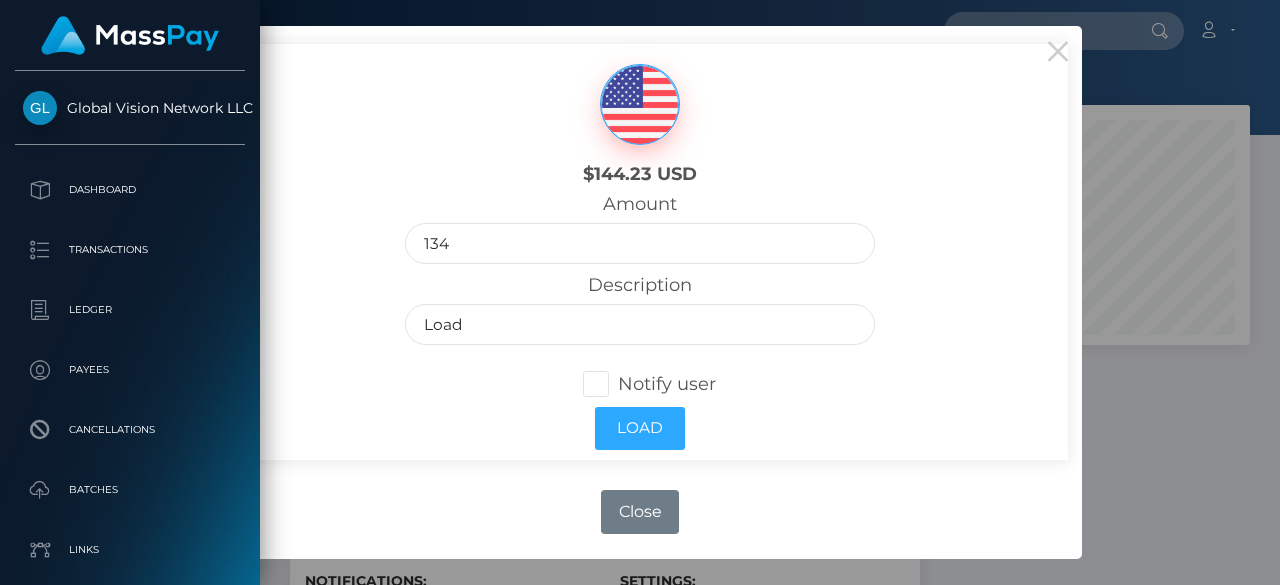 click at bounding box center (618, 384) 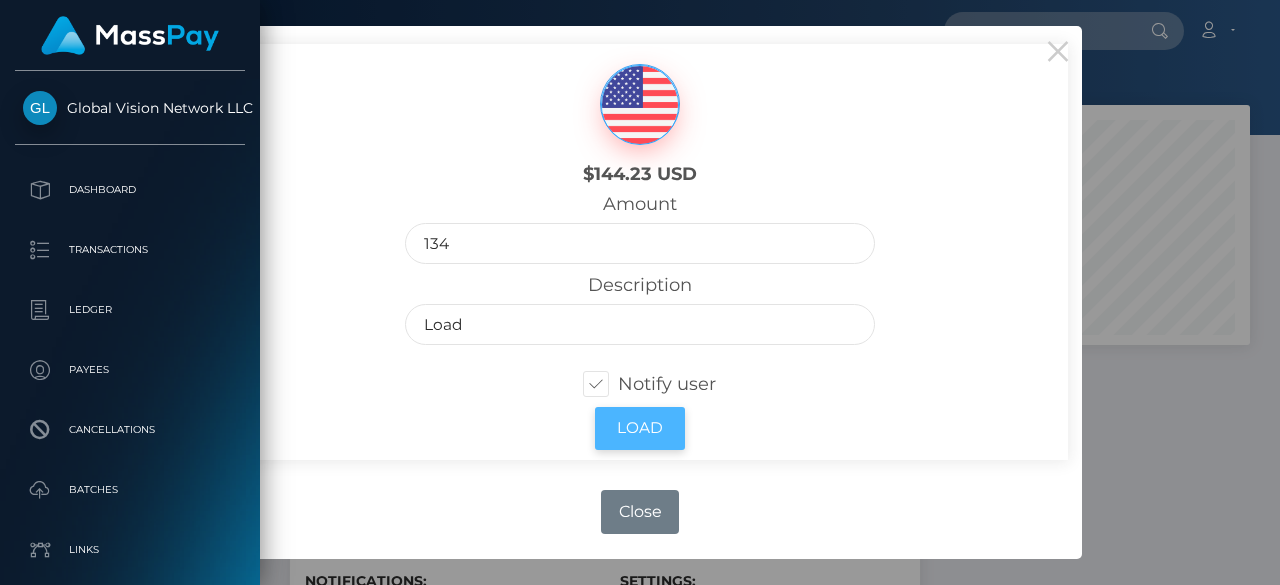 click on "Load" at bounding box center [640, 428] 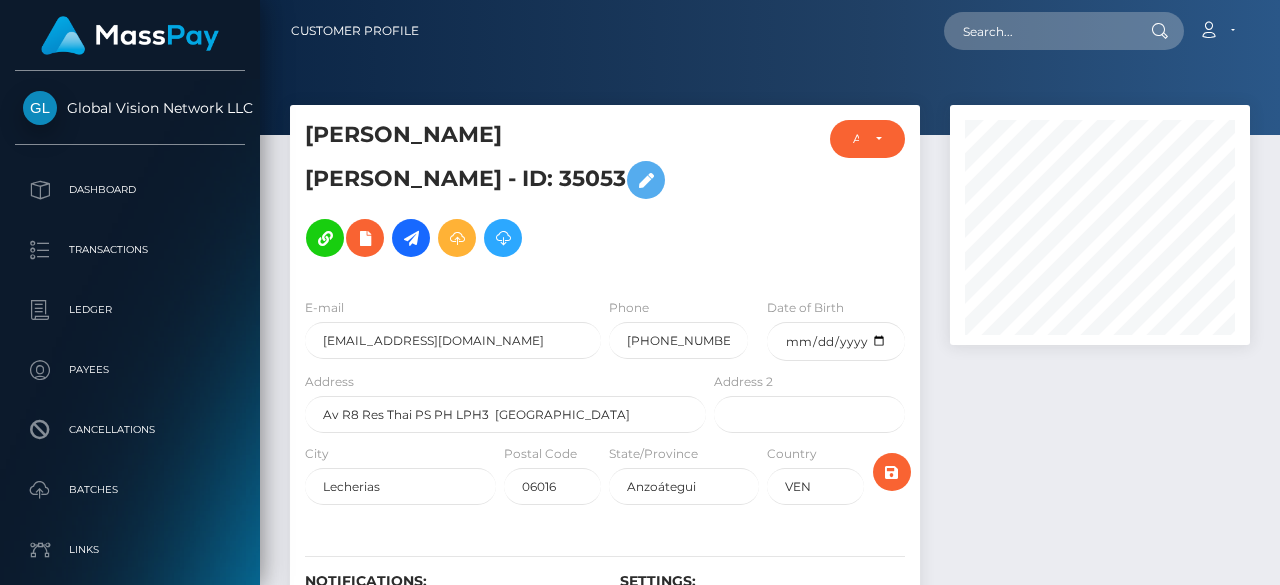 scroll, scrollTop: 0, scrollLeft: 0, axis: both 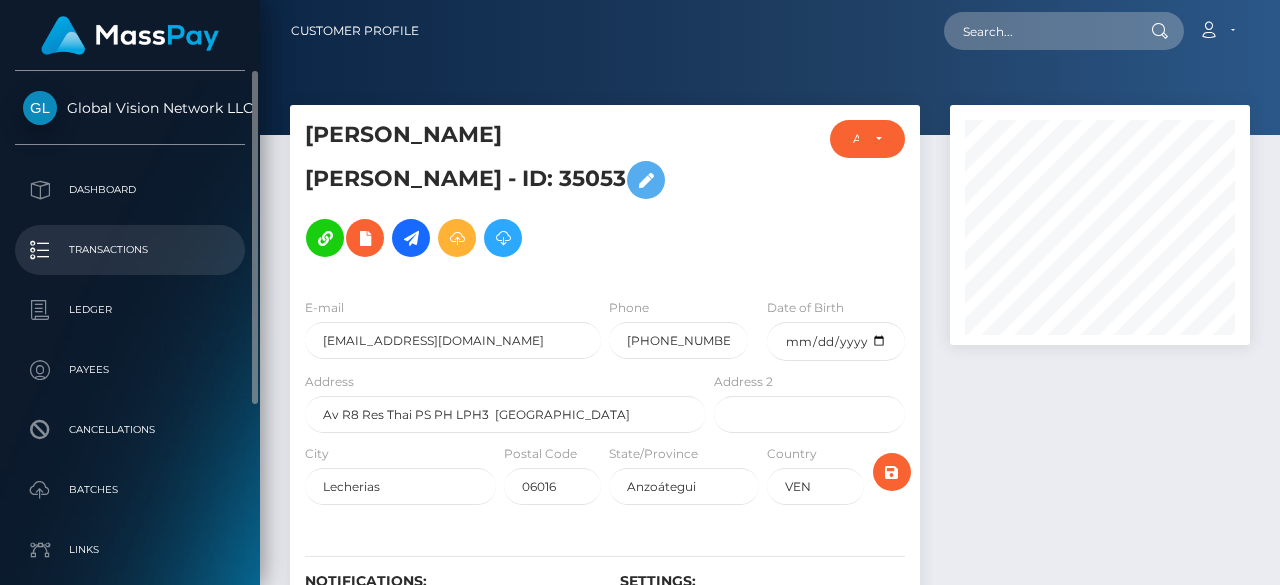 click on "Transactions" at bounding box center [130, 250] 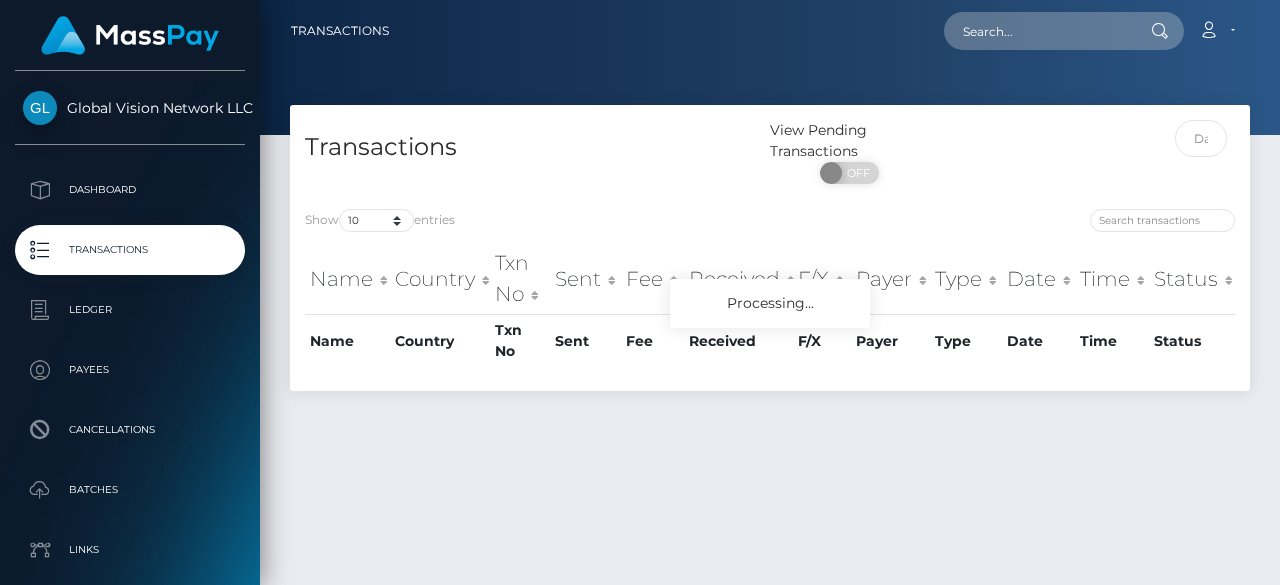scroll, scrollTop: 0, scrollLeft: 0, axis: both 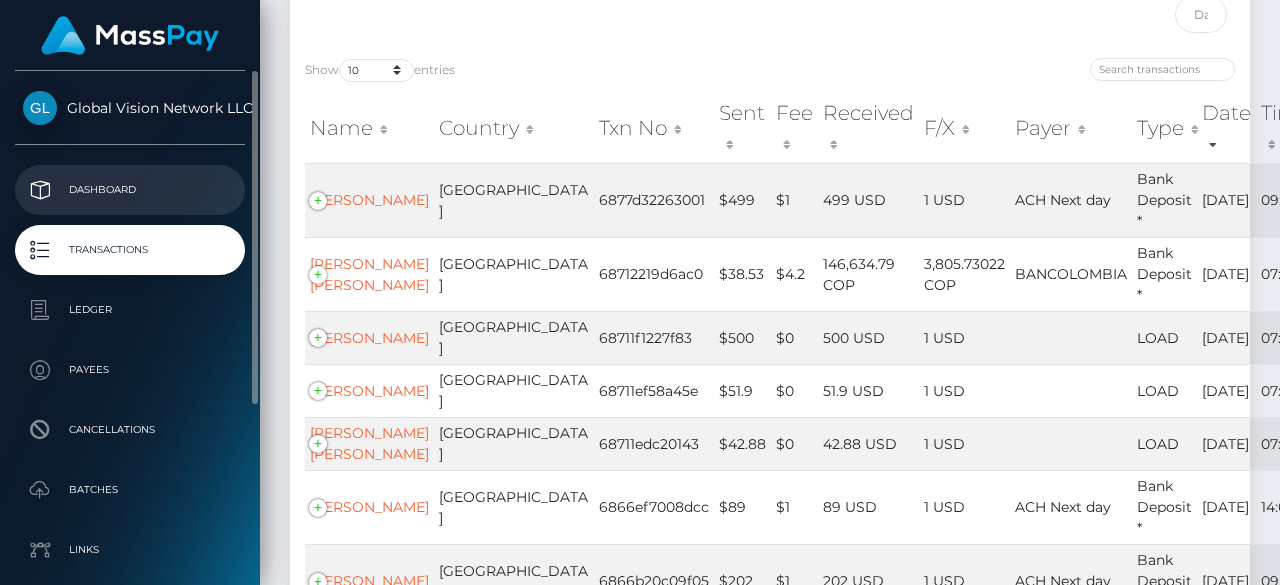 click on "Dashboard" at bounding box center [130, 190] 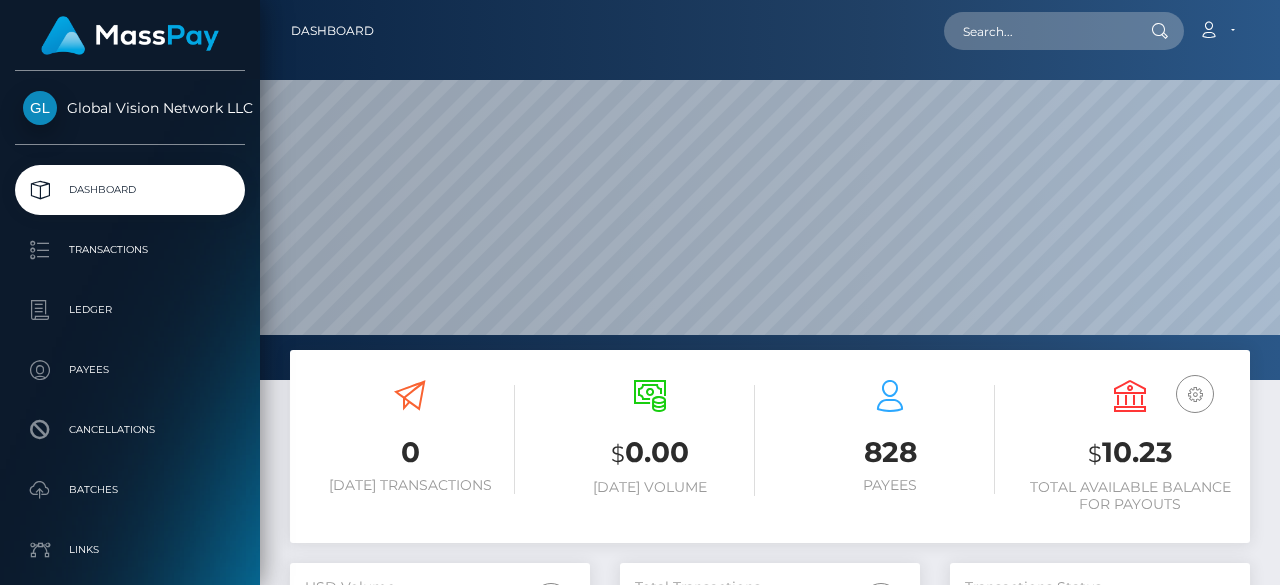 scroll, scrollTop: 0, scrollLeft: 0, axis: both 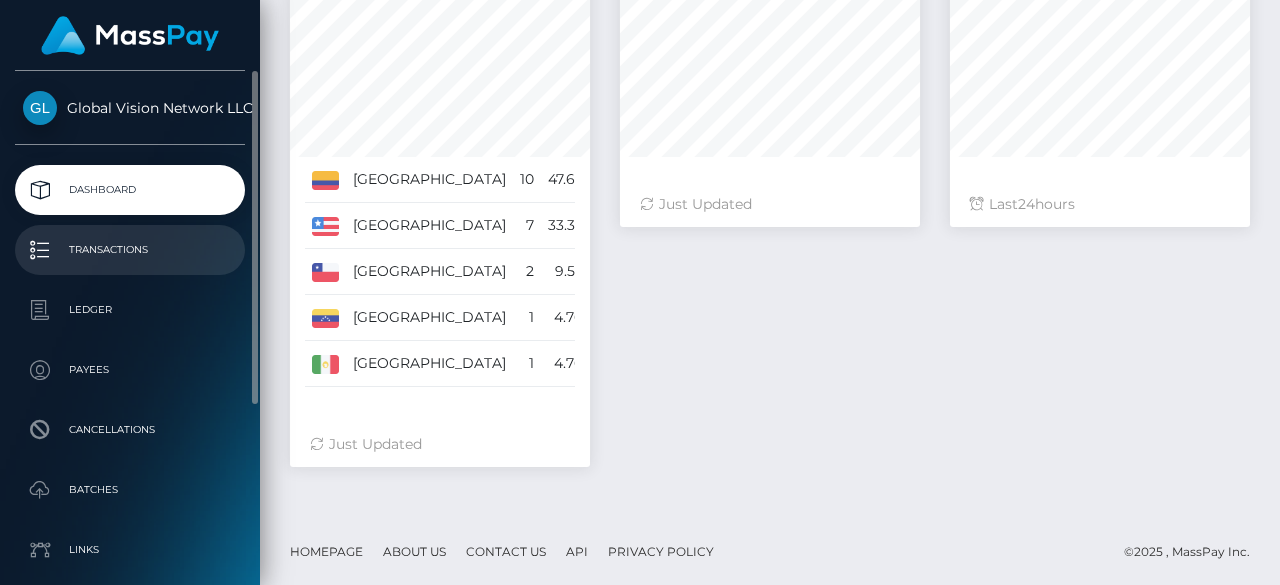 click on "Transactions" at bounding box center [130, 250] 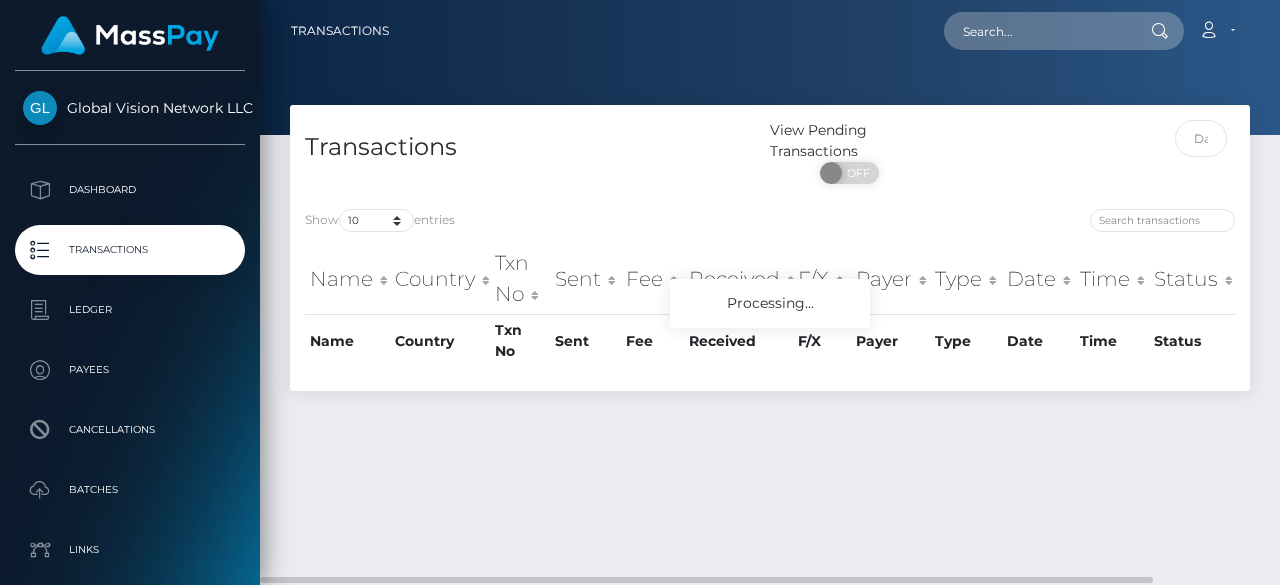 scroll, scrollTop: 0, scrollLeft: 0, axis: both 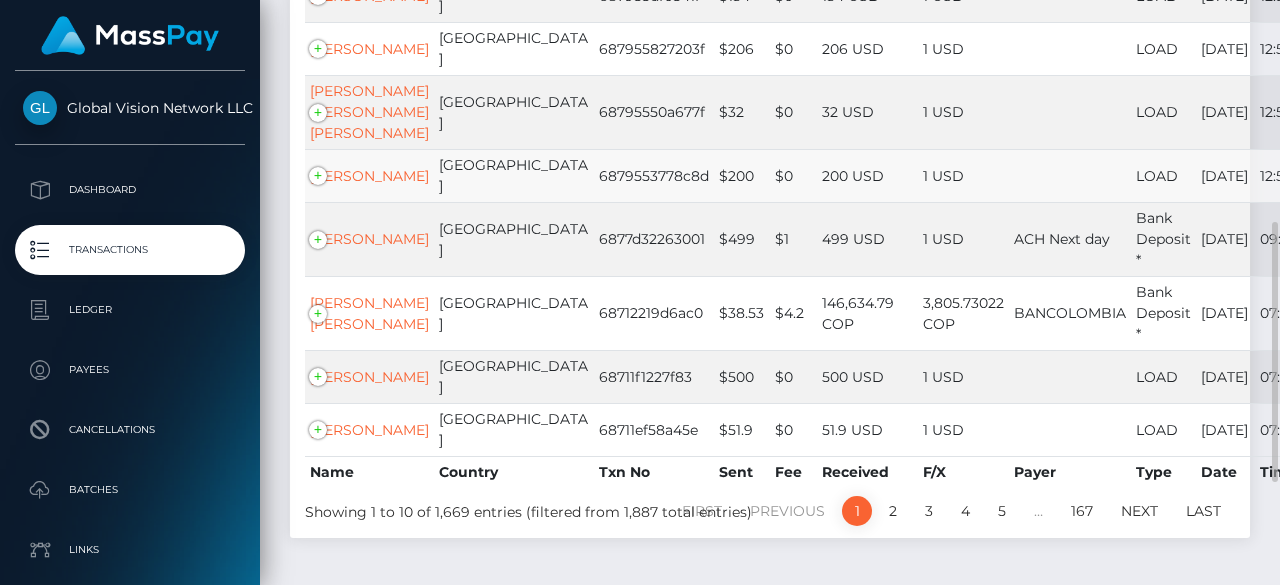 click on "6879553778c8d" at bounding box center [654, 175] 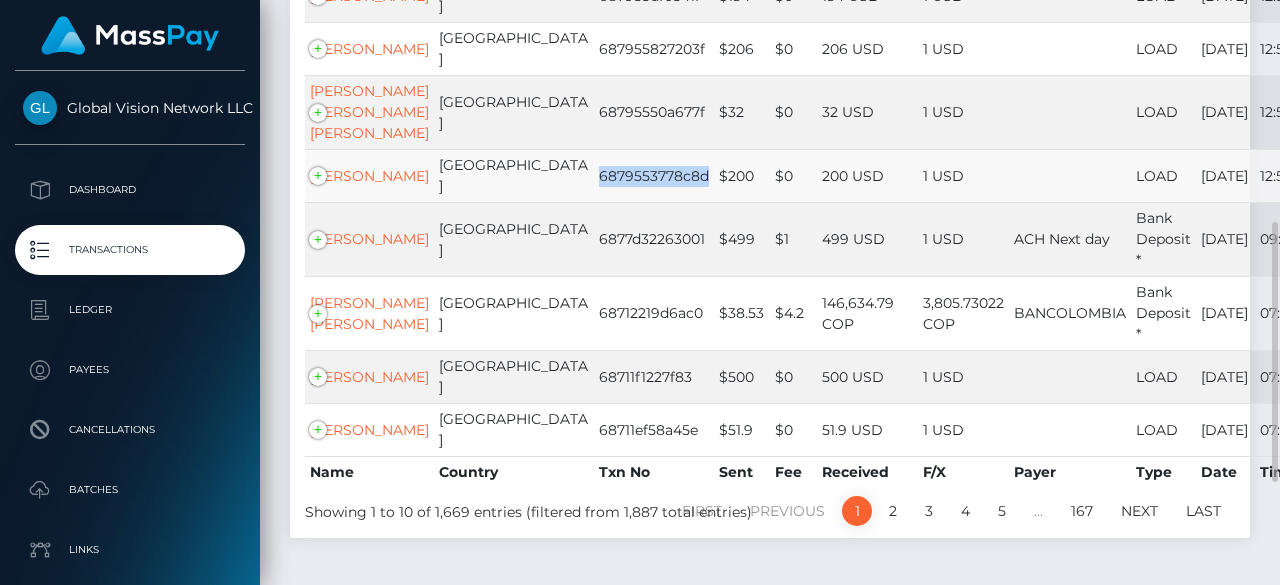 click on "6879553778c8d" at bounding box center (654, 175) 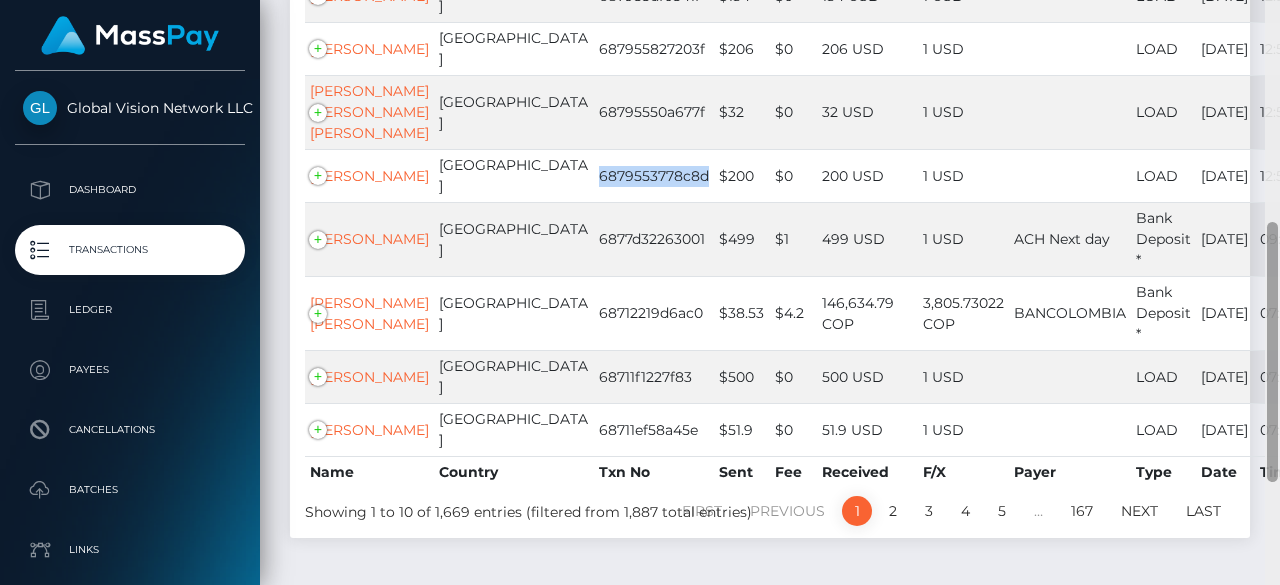 copy on "6879553778c8d" 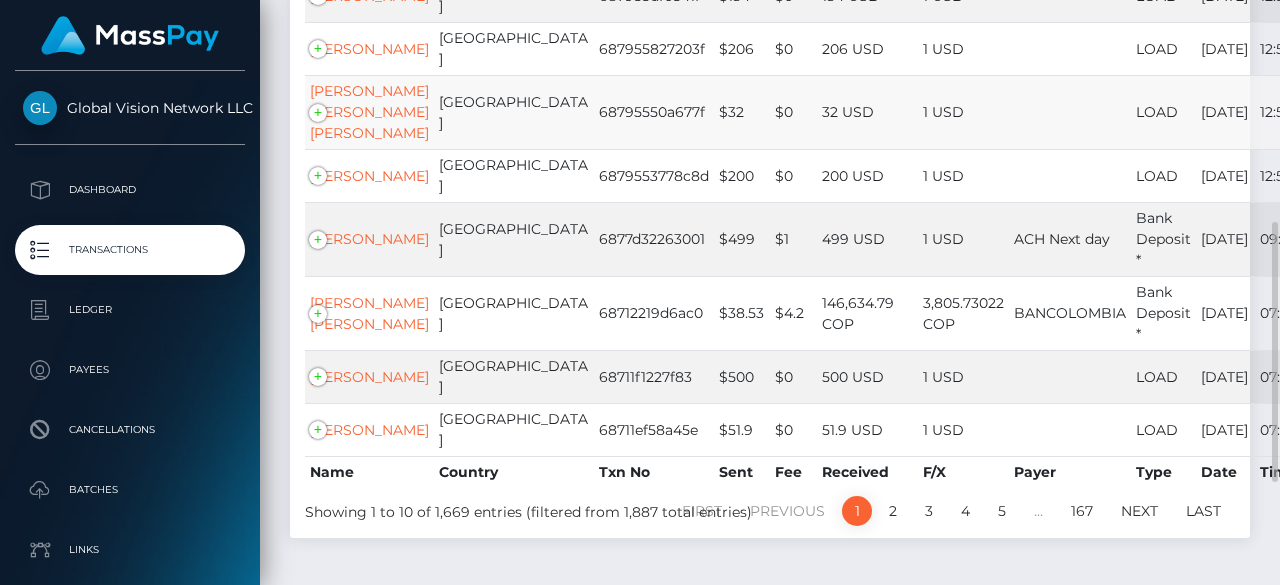 click on "68795550a677f" at bounding box center (654, 112) 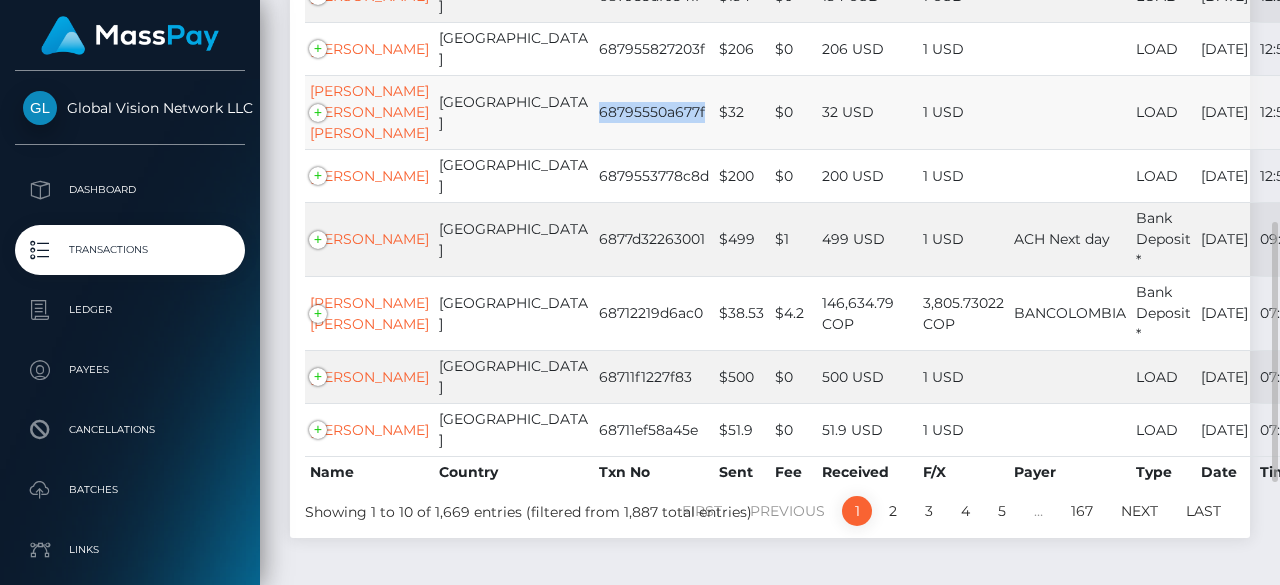 click on "68795550a677f" at bounding box center [654, 112] 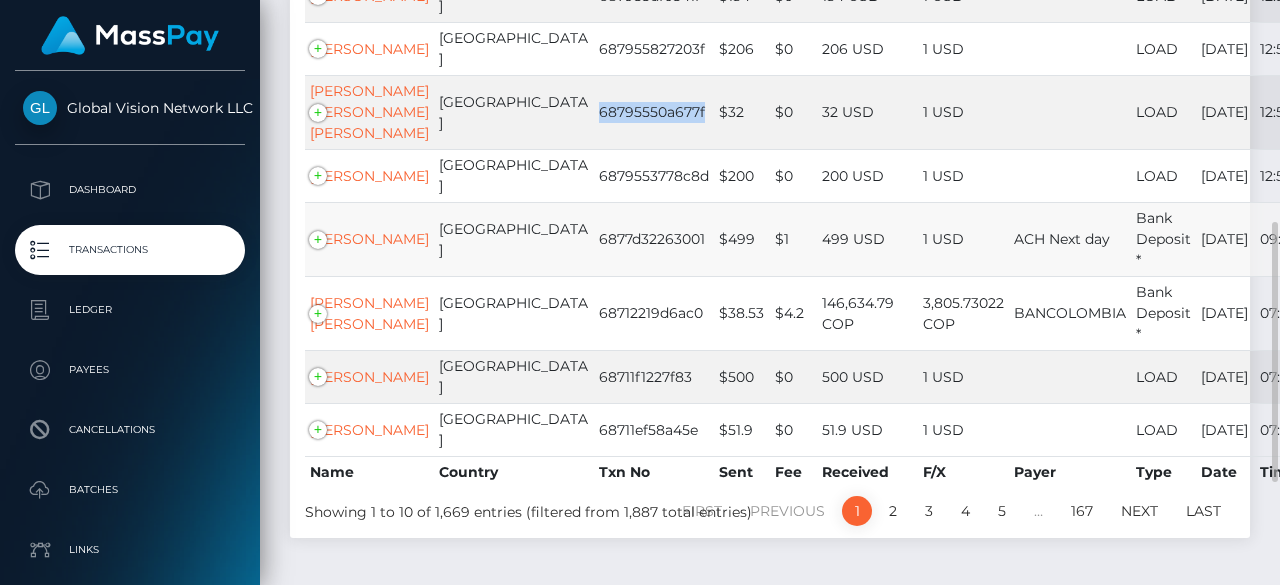 copy on "68795550a677f" 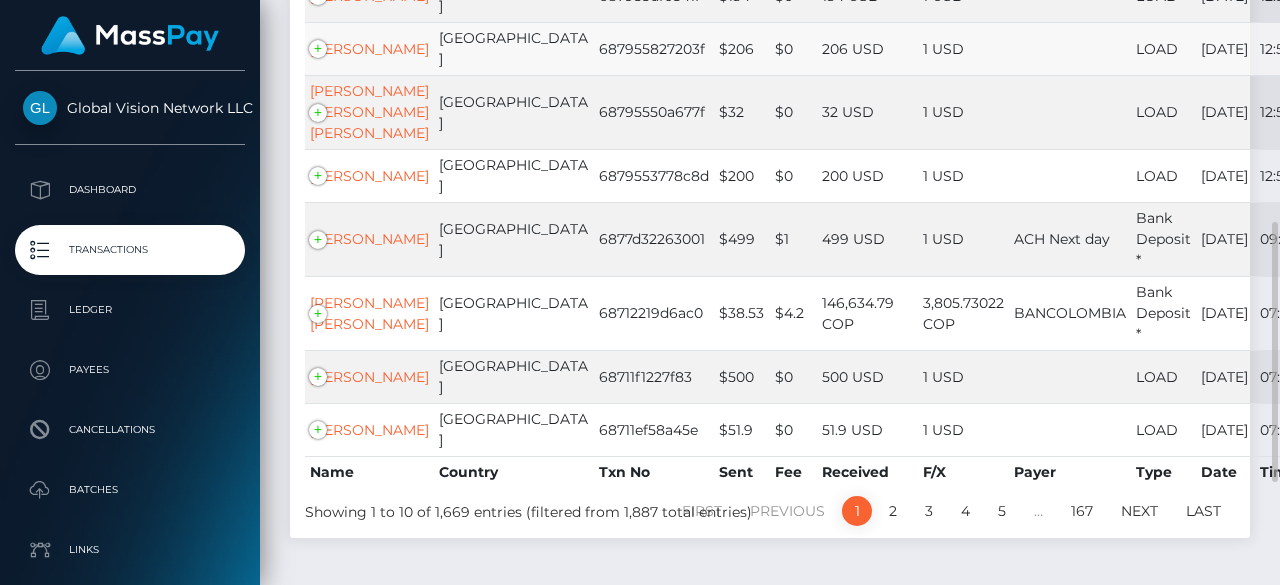 click on "687955827203f" at bounding box center [654, 48] 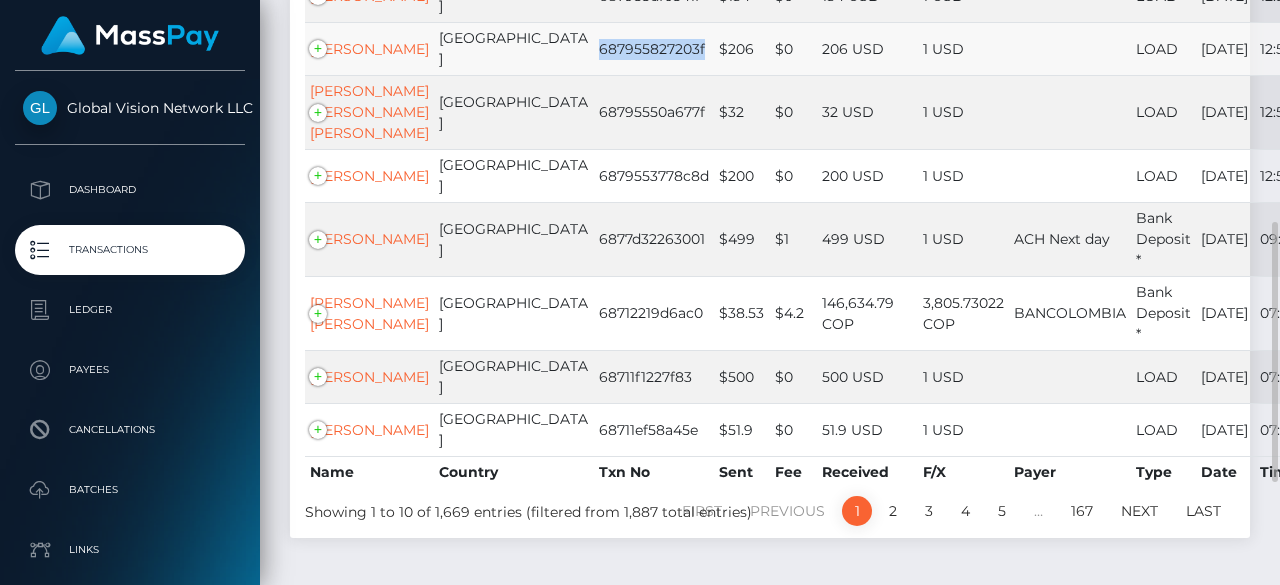 click on "687955827203f" at bounding box center [654, 48] 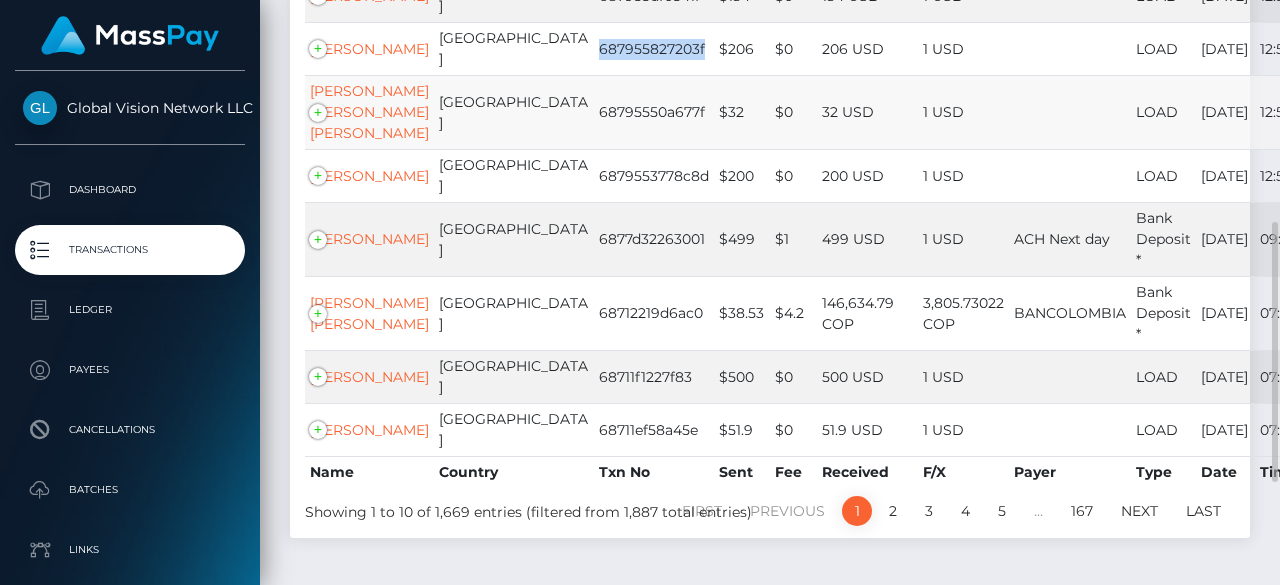 copy on "687955827203f" 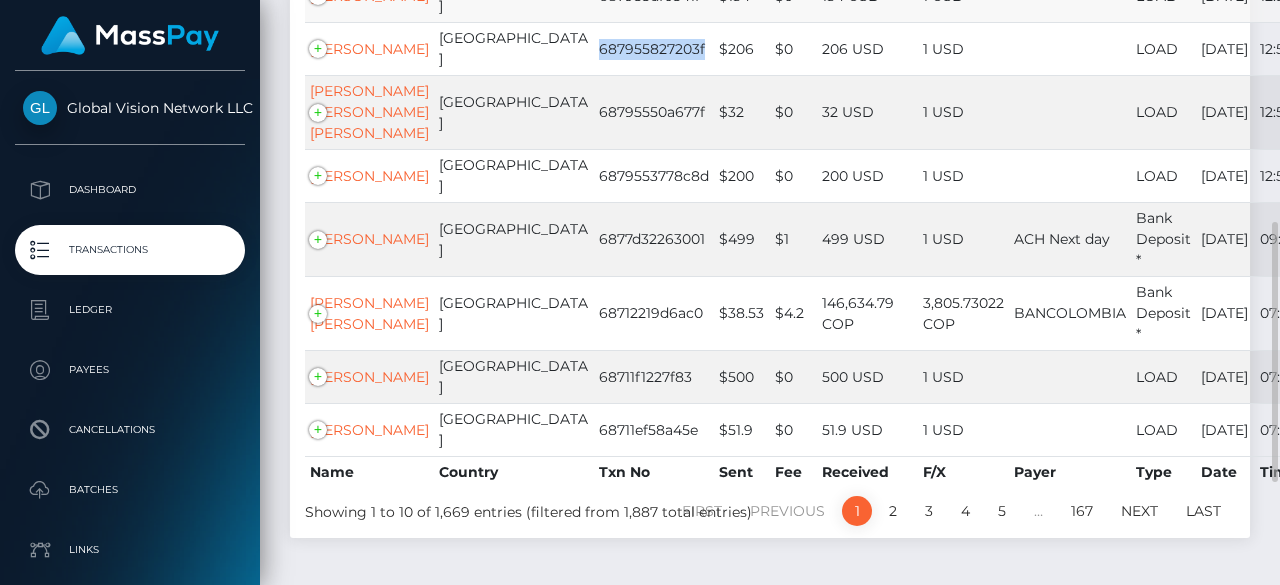 click on "687955df0541f" at bounding box center [654, -5] 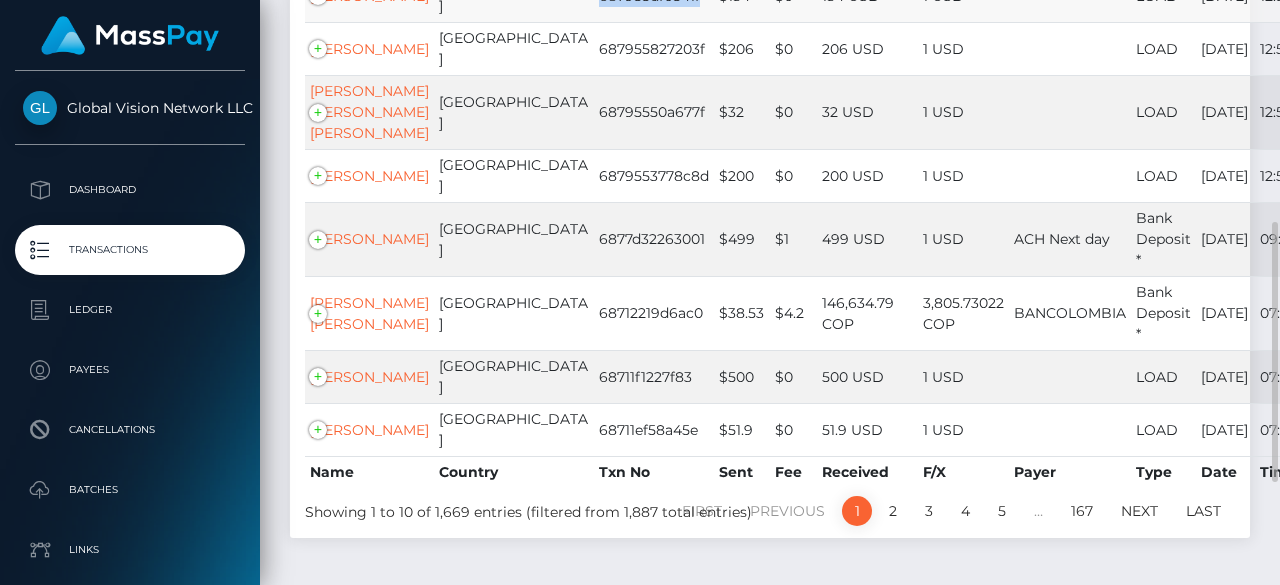 click on "687955df0541f" at bounding box center [654, -5] 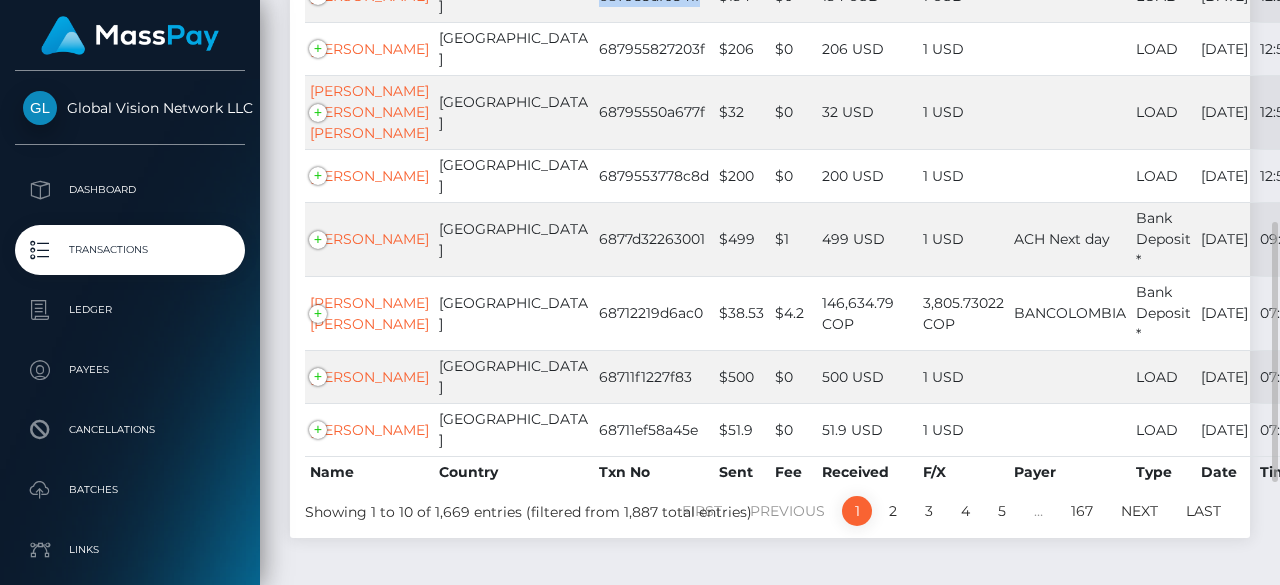 copy on "687955df0541f" 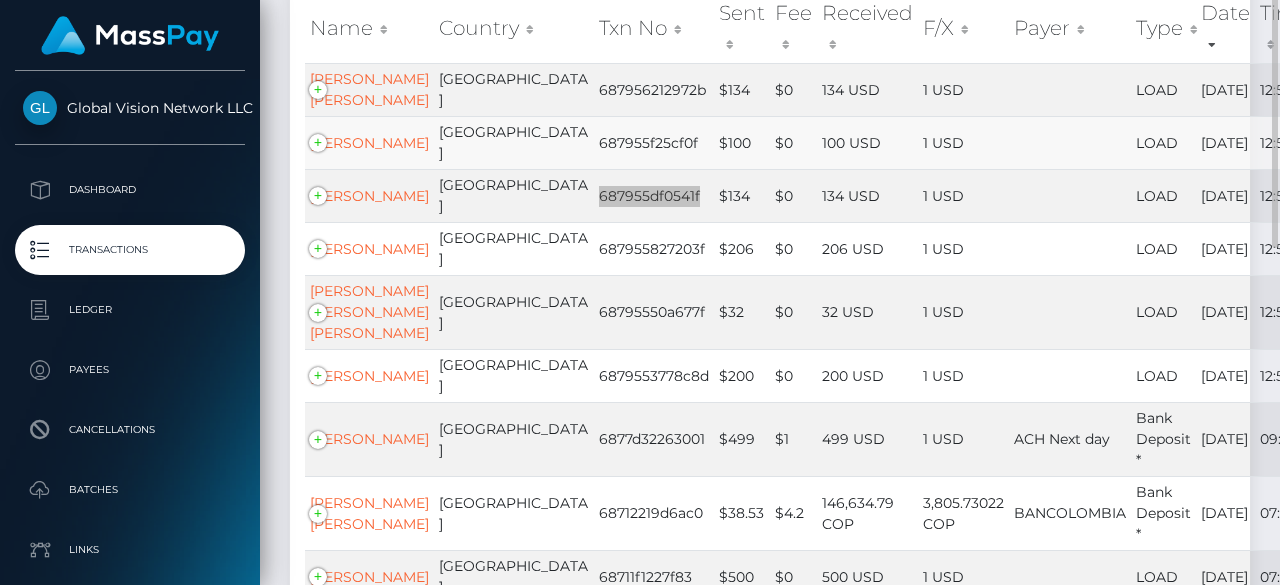 scroll, scrollTop: 200, scrollLeft: 0, axis: vertical 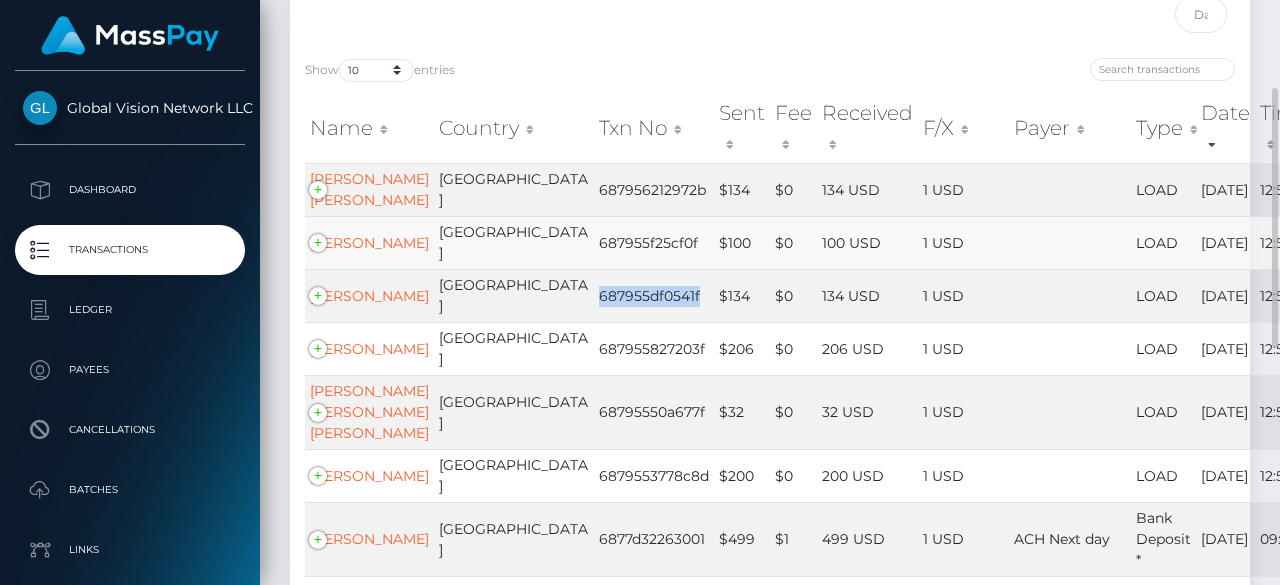 click on "687955f25cf0f" at bounding box center (654, 242) 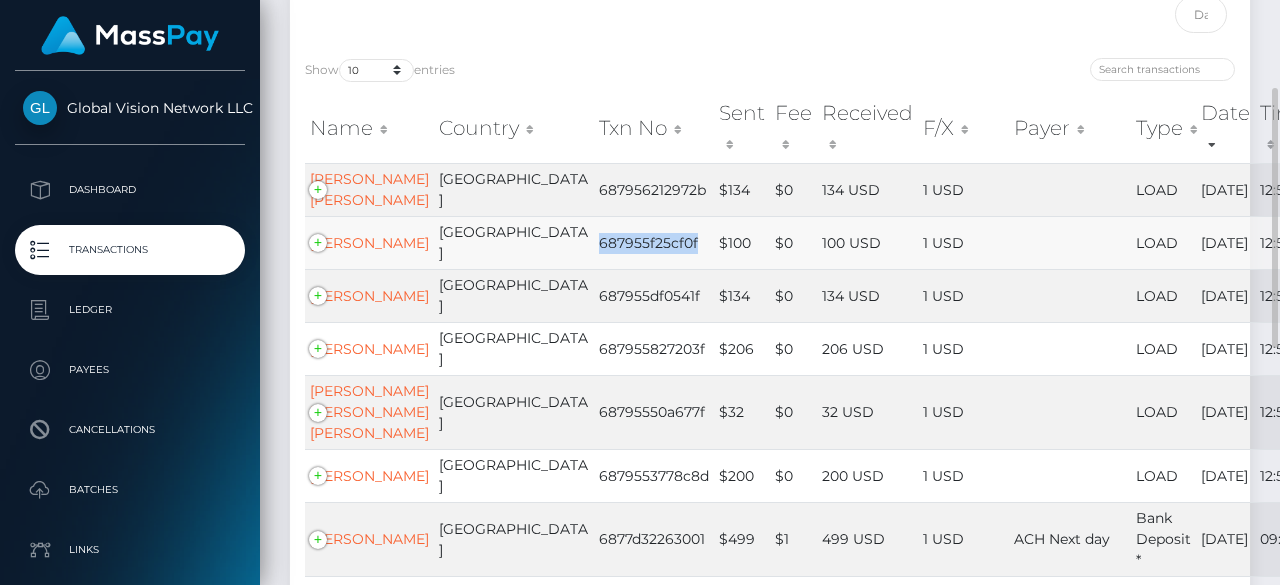 click on "687955f25cf0f" at bounding box center [654, 242] 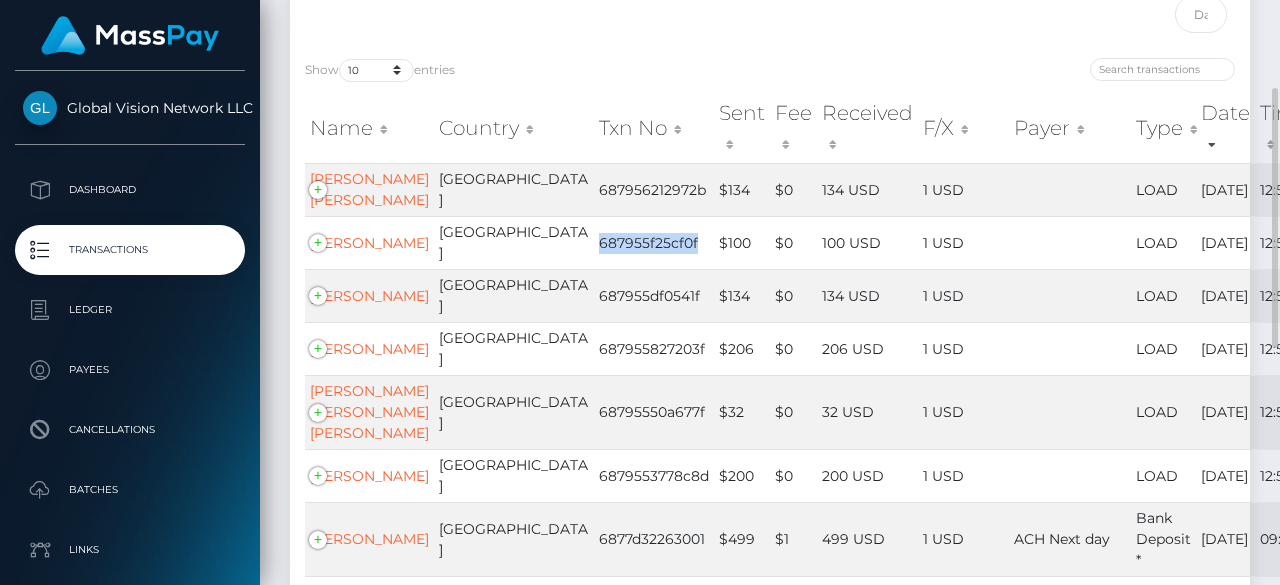 copy on "687955f25cf0f" 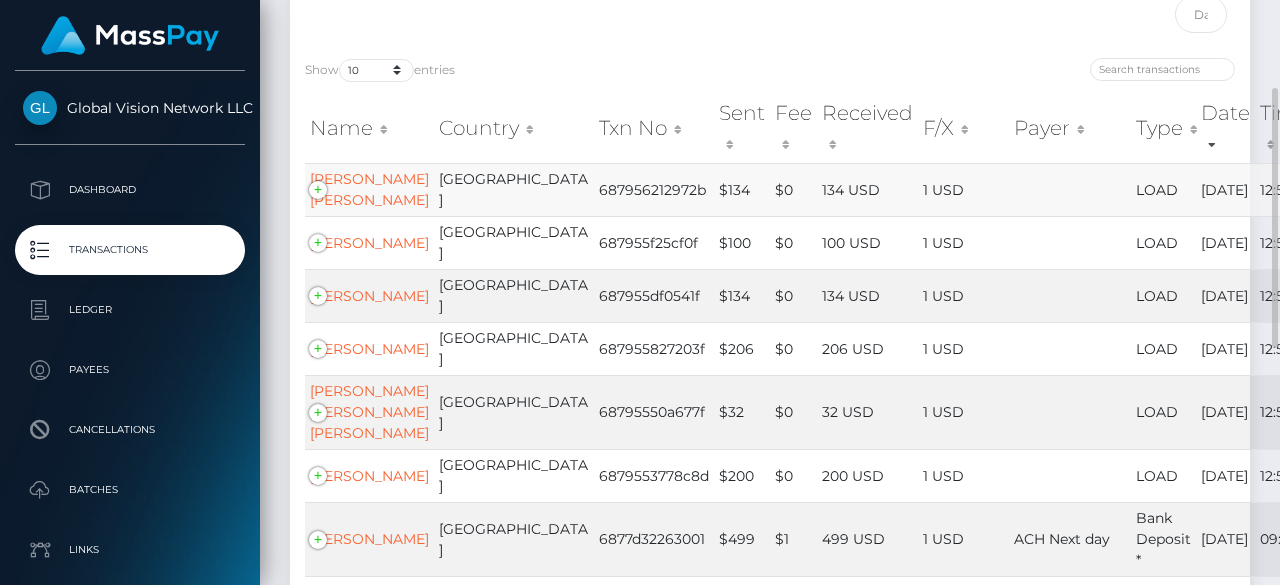 click on "687956212972b" at bounding box center (654, 189) 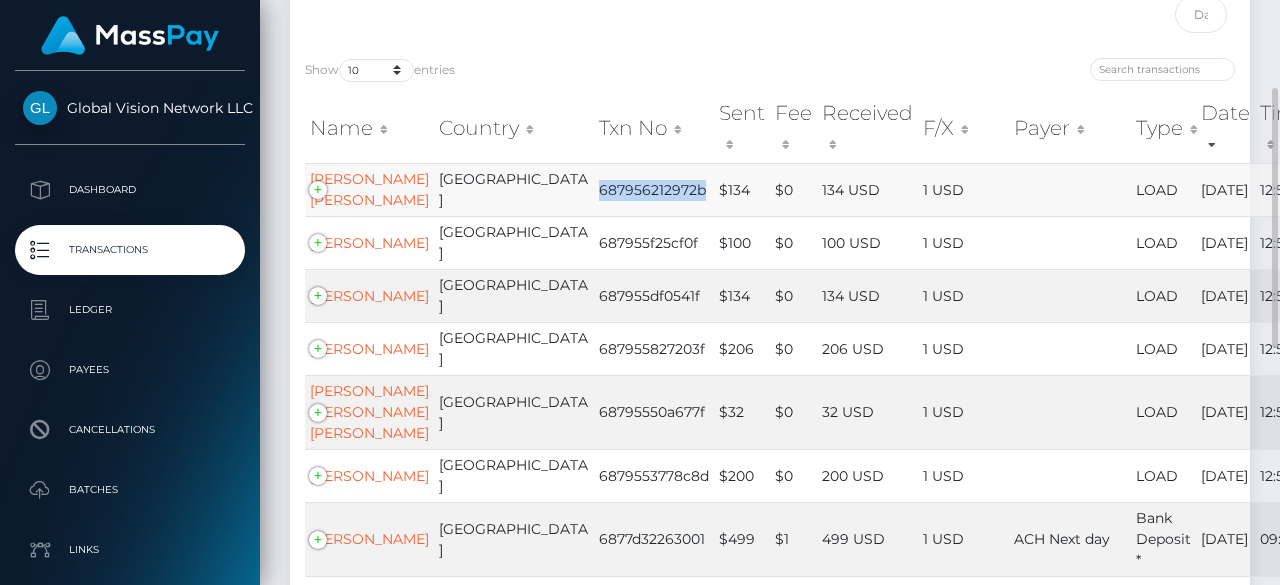 click on "687956212972b" at bounding box center (654, 189) 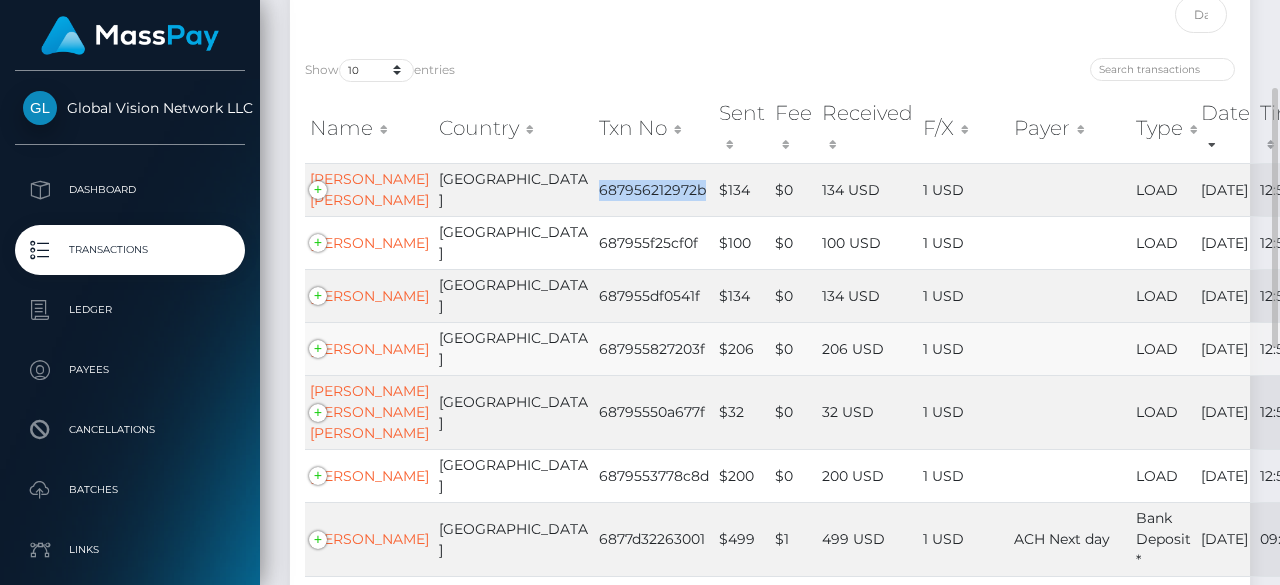 copy on "687956212972b" 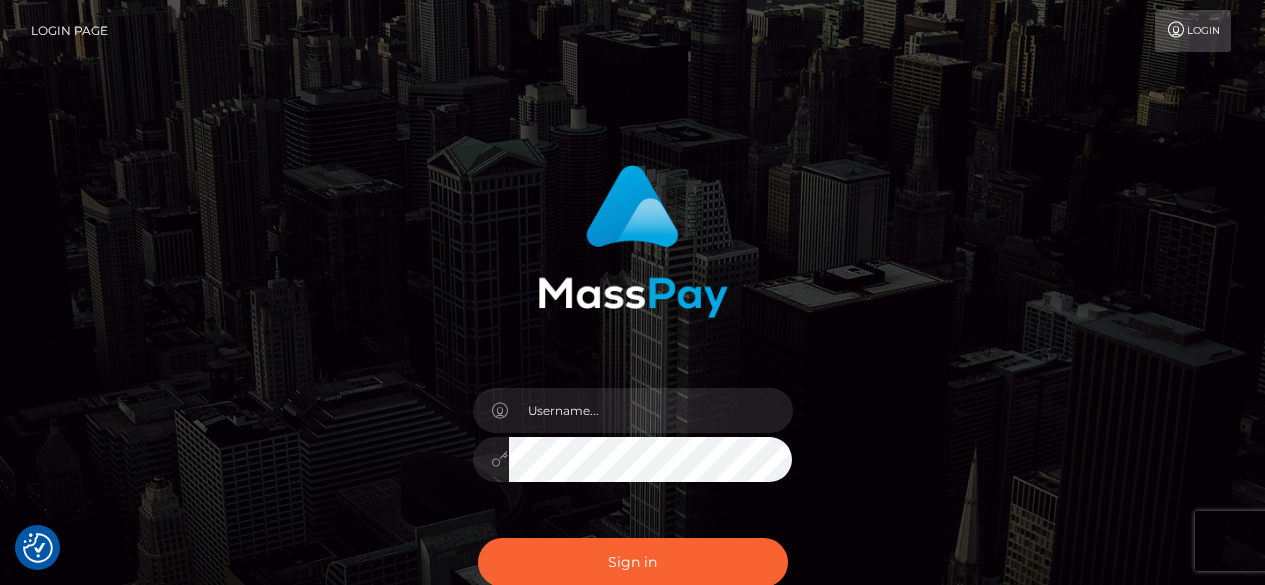 scroll, scrollTop: 0, scrollLeft: 0, axis: both 